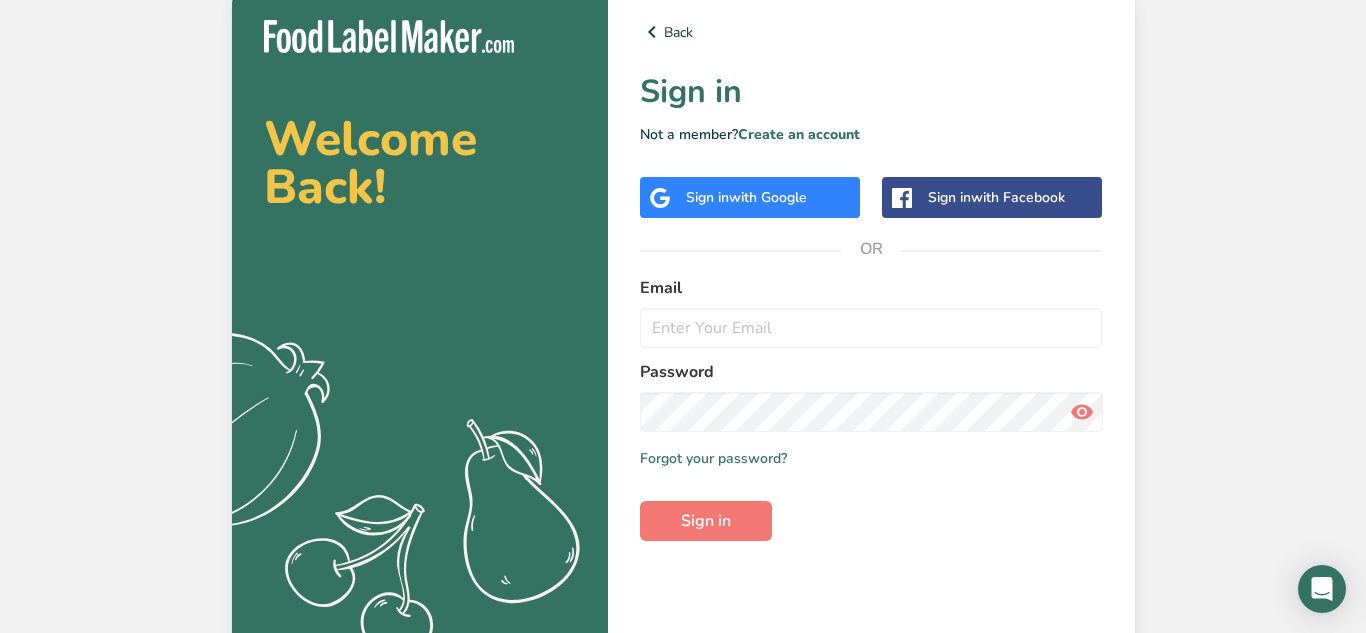scroll, scrollTop: 0, scrollLeft: 0, axis: both 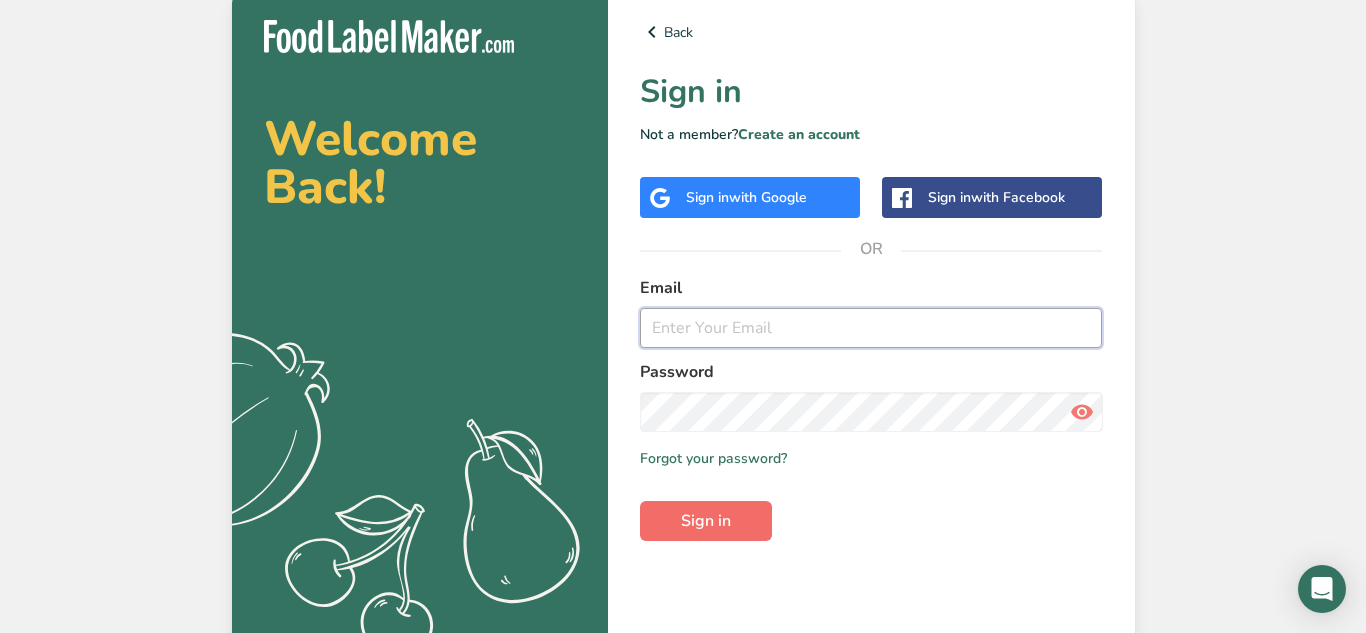 type on "[EMAIL]" 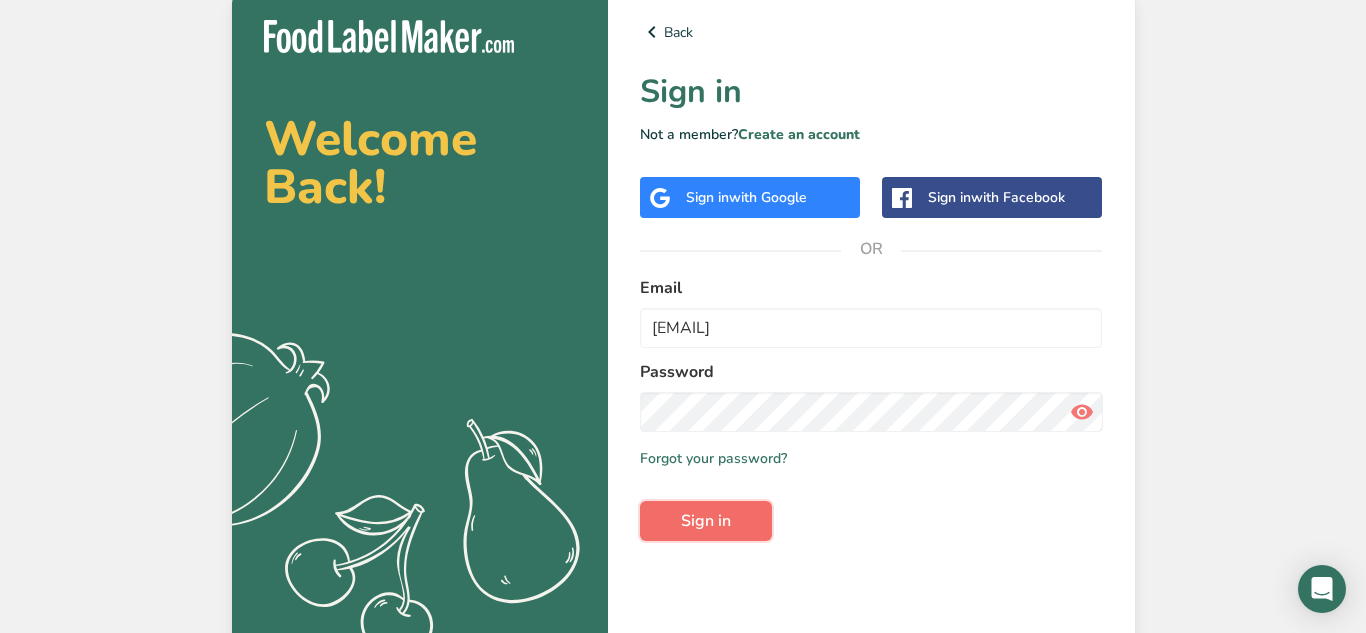 click on "Sign in" at bounding box center [706, 521] 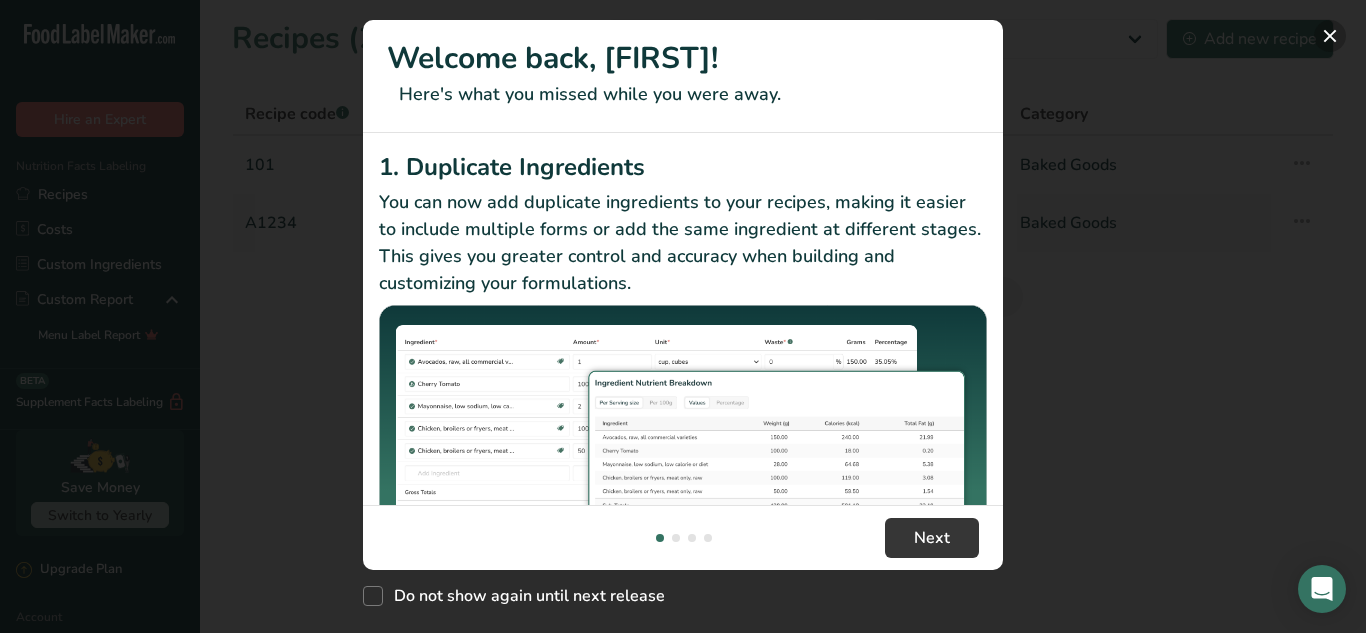 click at bounding box center [1330, 36] 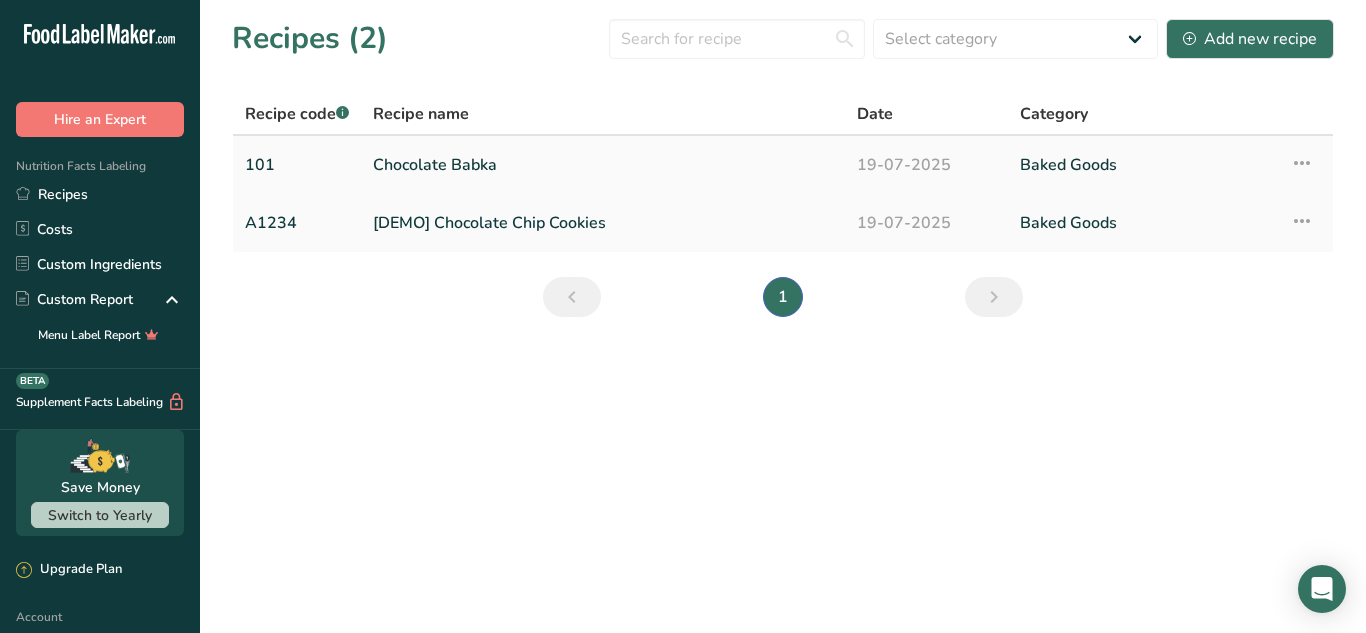 click on "Chocolate Babka" at bounding box center [603, 165] 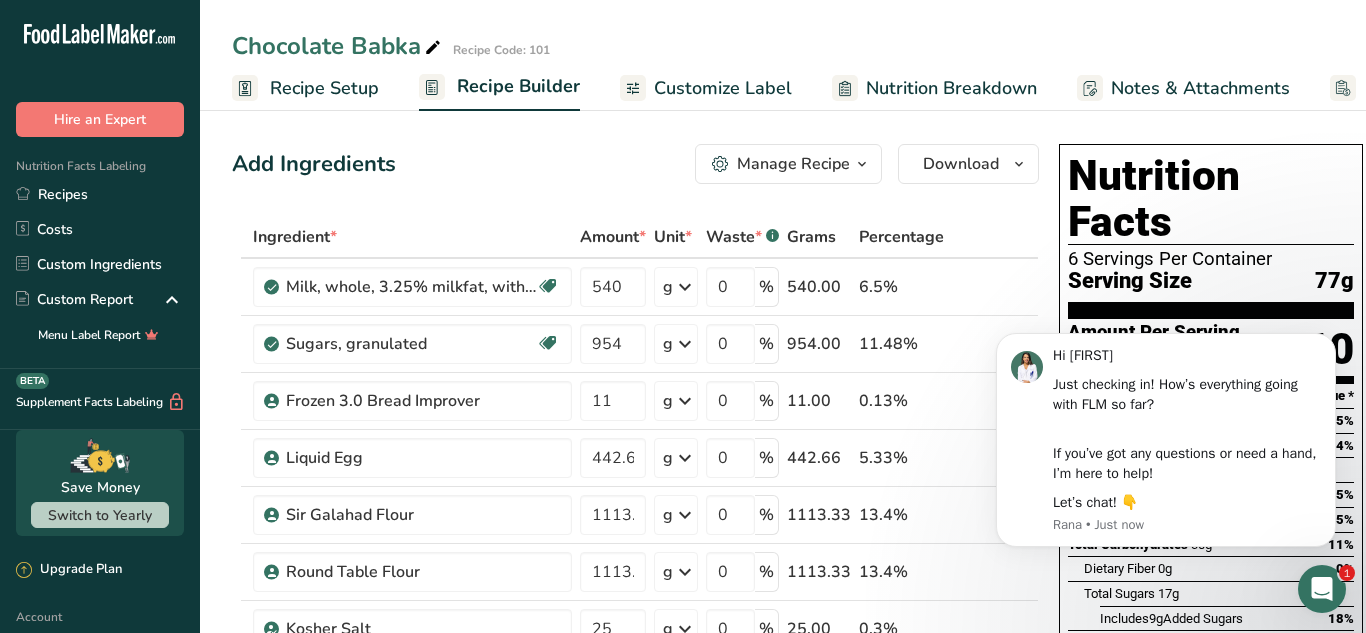 scroll, scrollTop: 0, scrollLeft: 0, axis: both 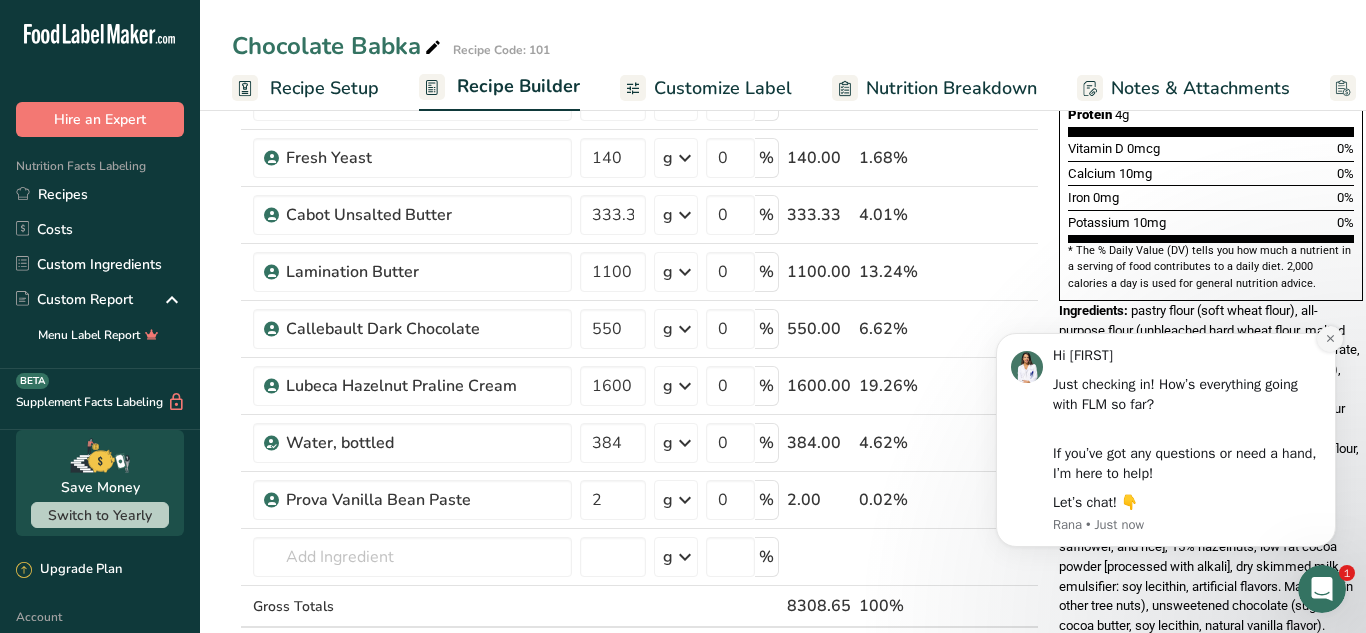 click at bounding box center [1330, 339] 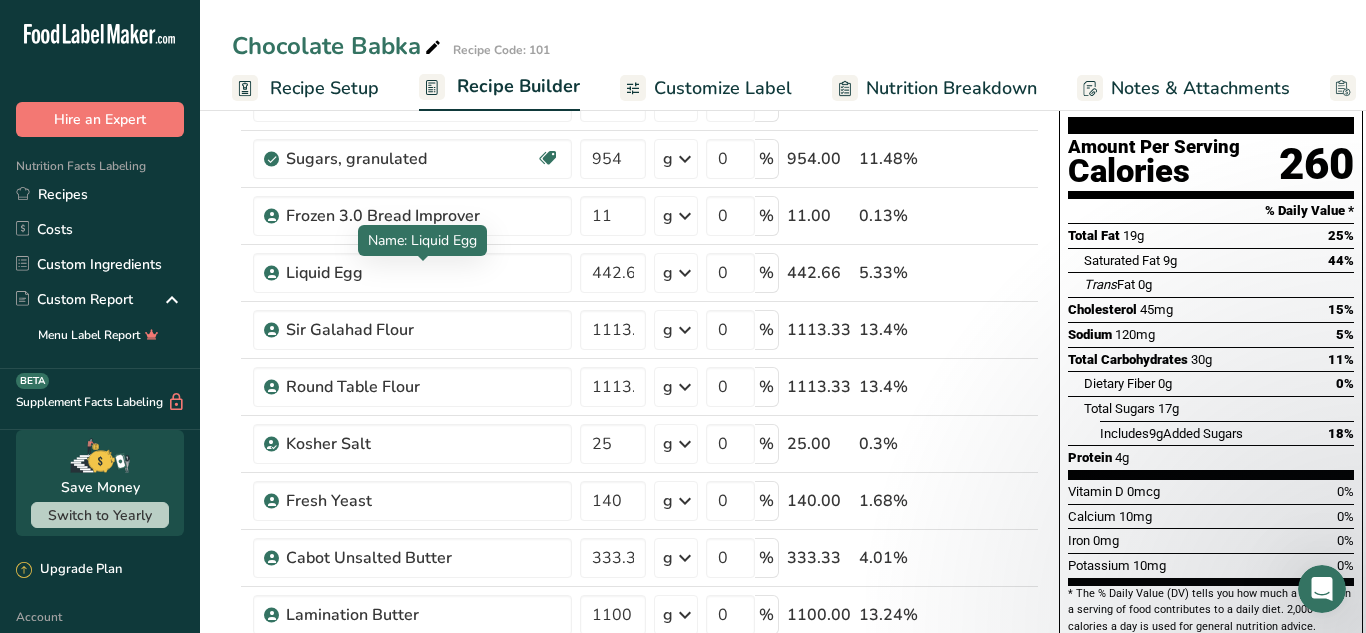 scroll, scrollTop: 174, scrollLeft: 0, axis: vertical 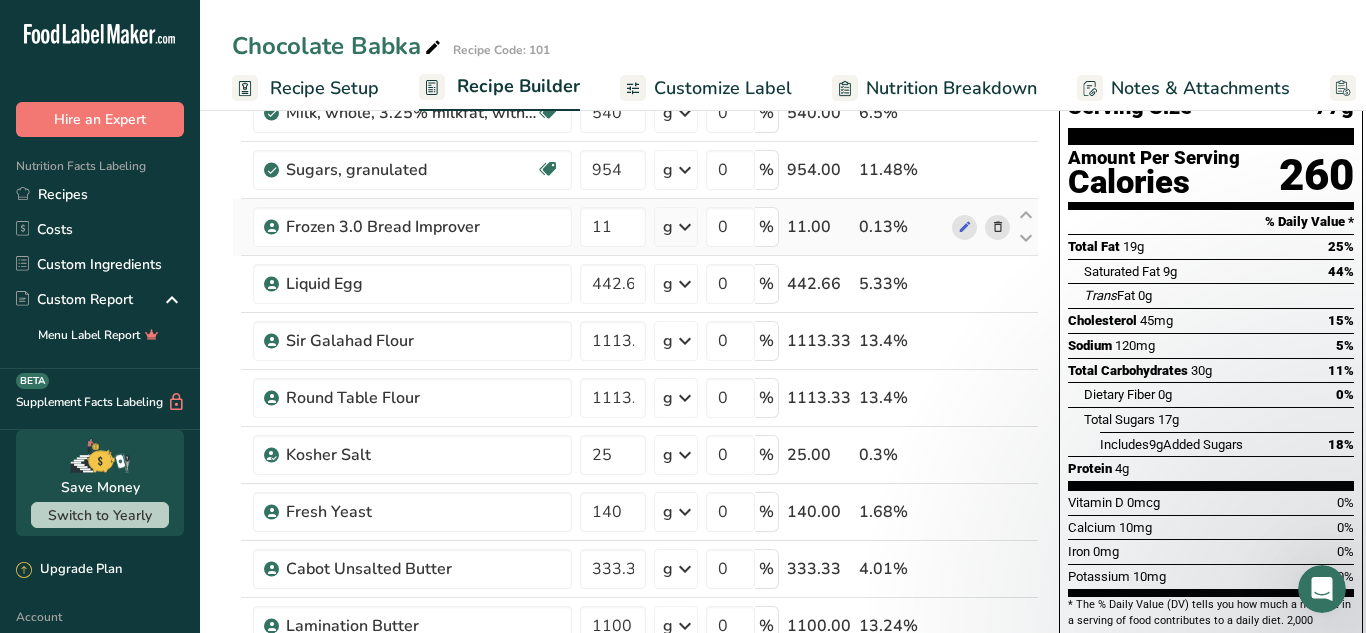 click at bounding box center (998, 227) 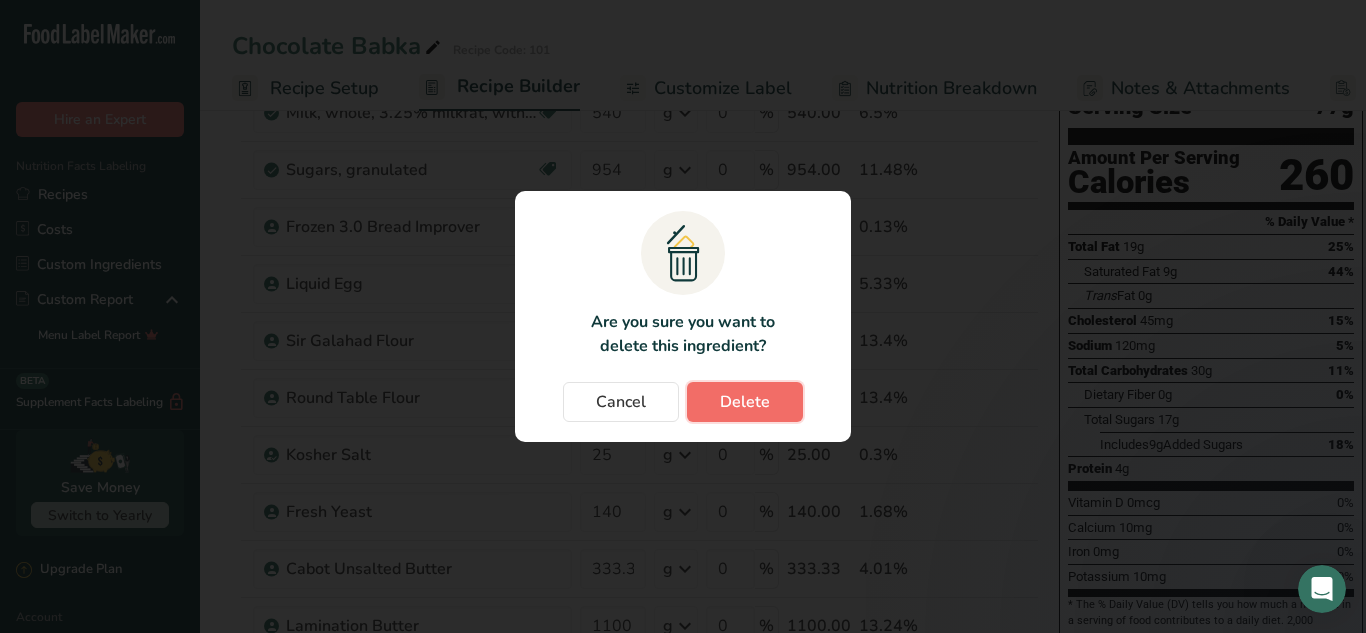 click on "Delete" at bounding box center [745, 402] 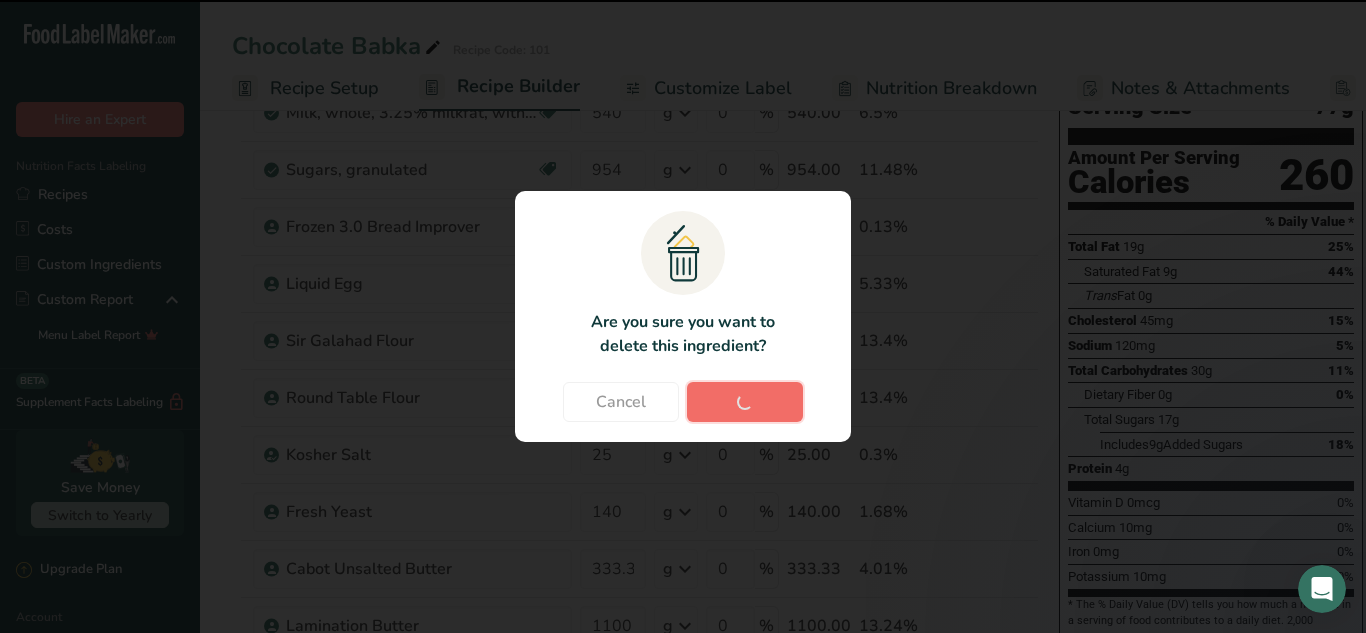 type on "442.66" 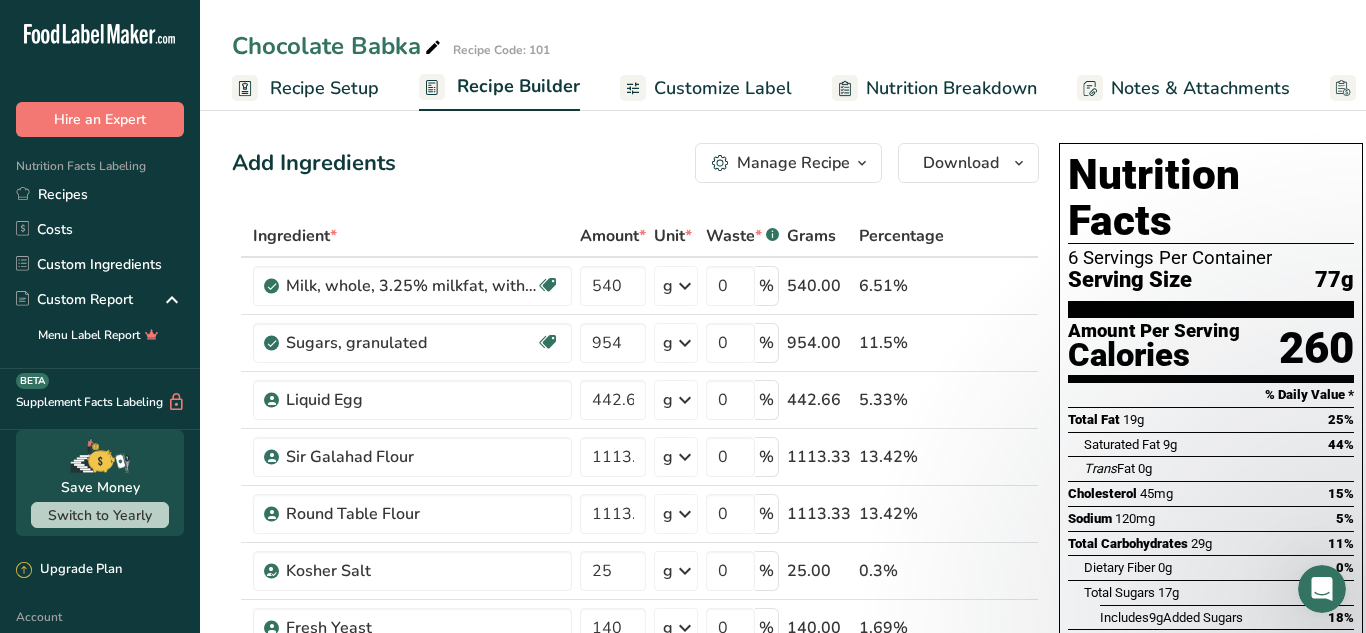scroll, scrollTop: 0, scrollLeft: 0, axis: both 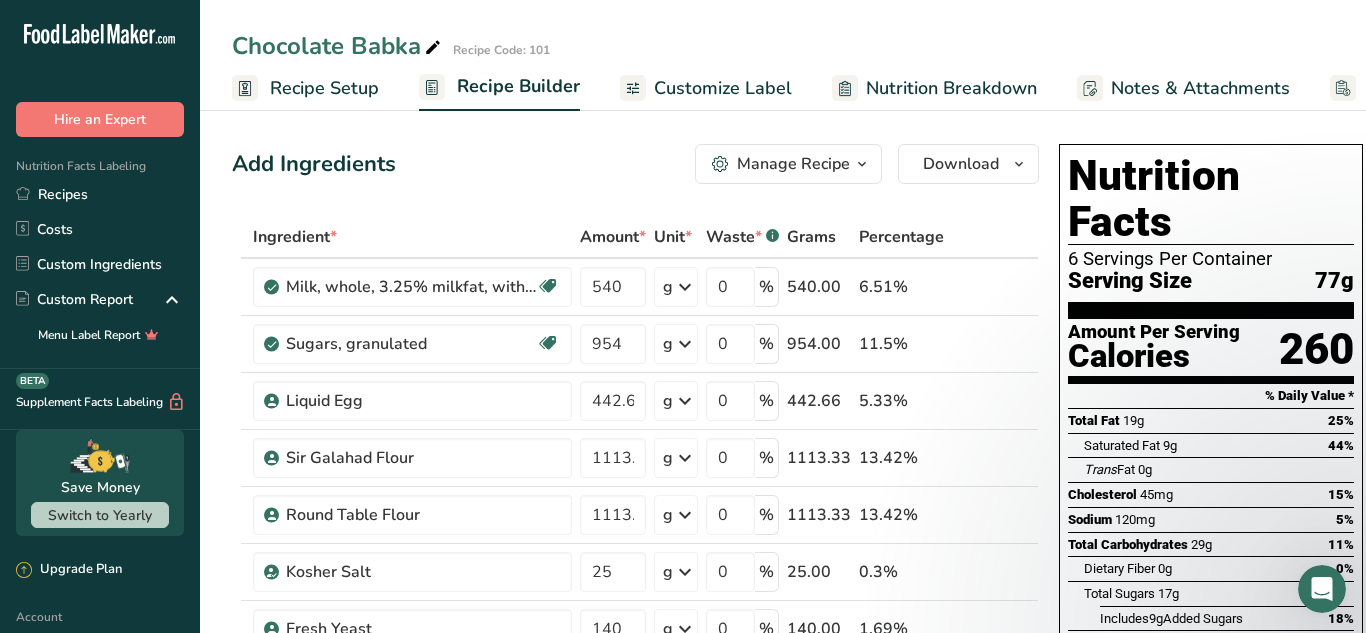 click on "Customize Label" at bounding box center (723, 88) 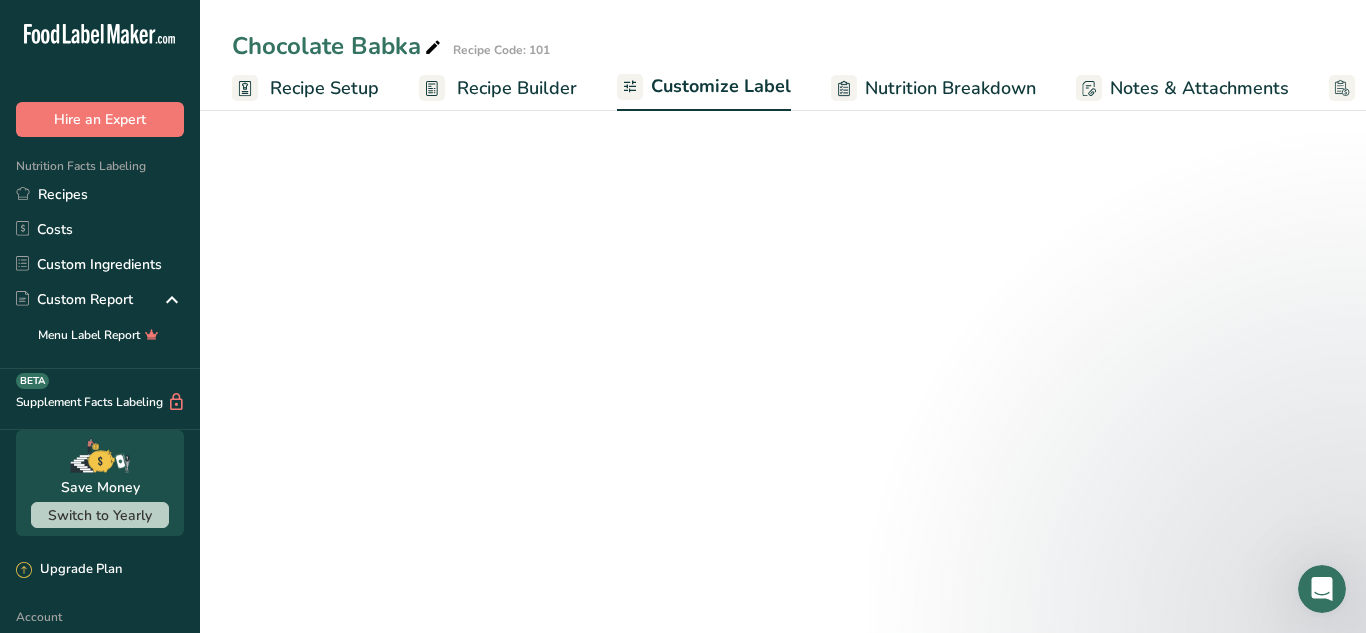 scroll, scrollTop: 0, scrollLeft: 155, axis: horizontal 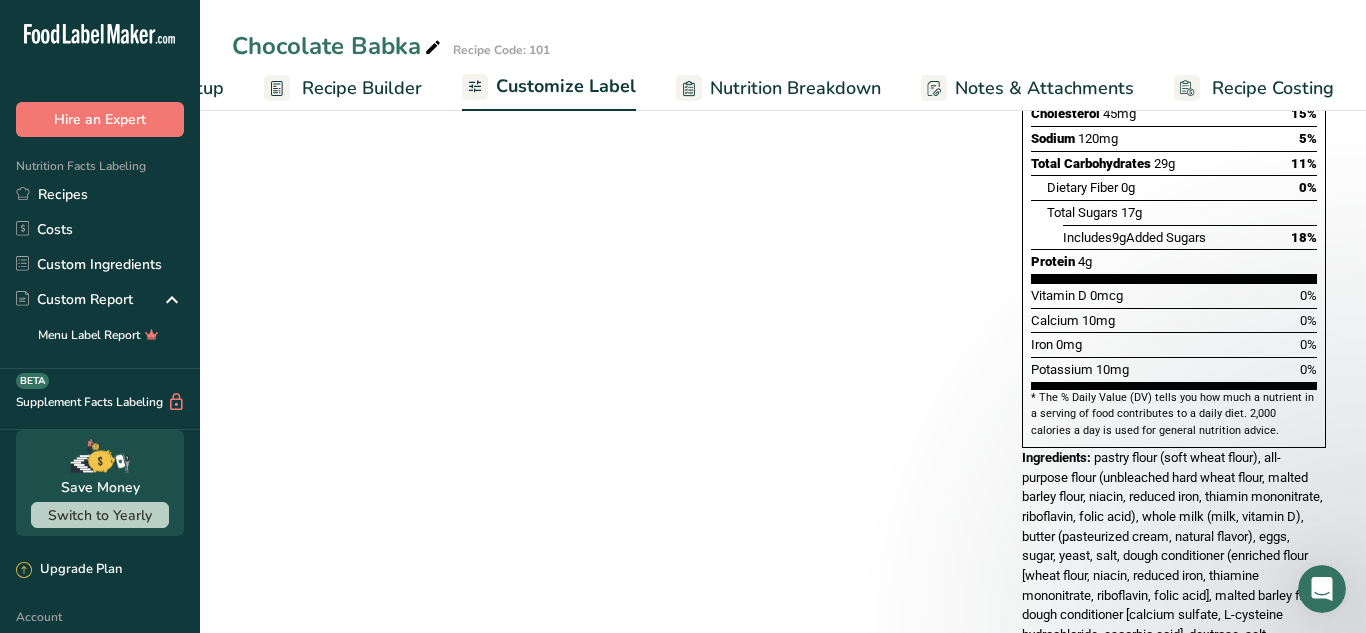 click on "Ingredients:" at bounding box center [1056, 457] 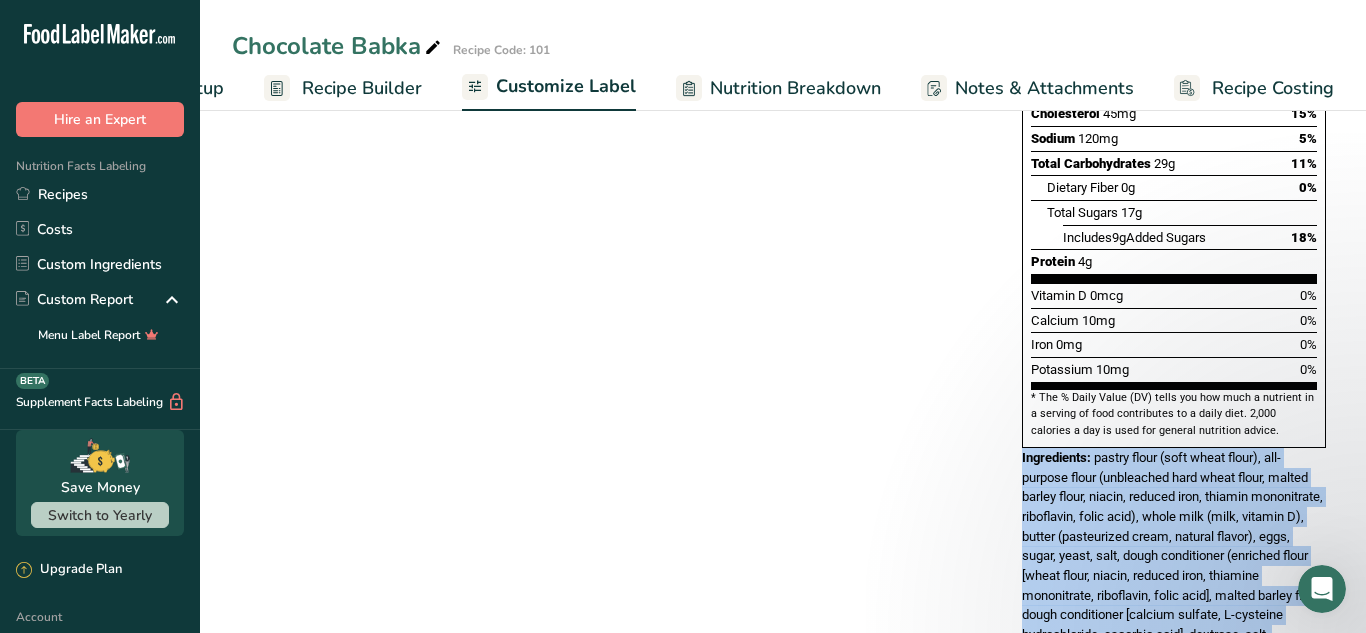 click on "Ingredients:" at bounding box center [1056, 457] 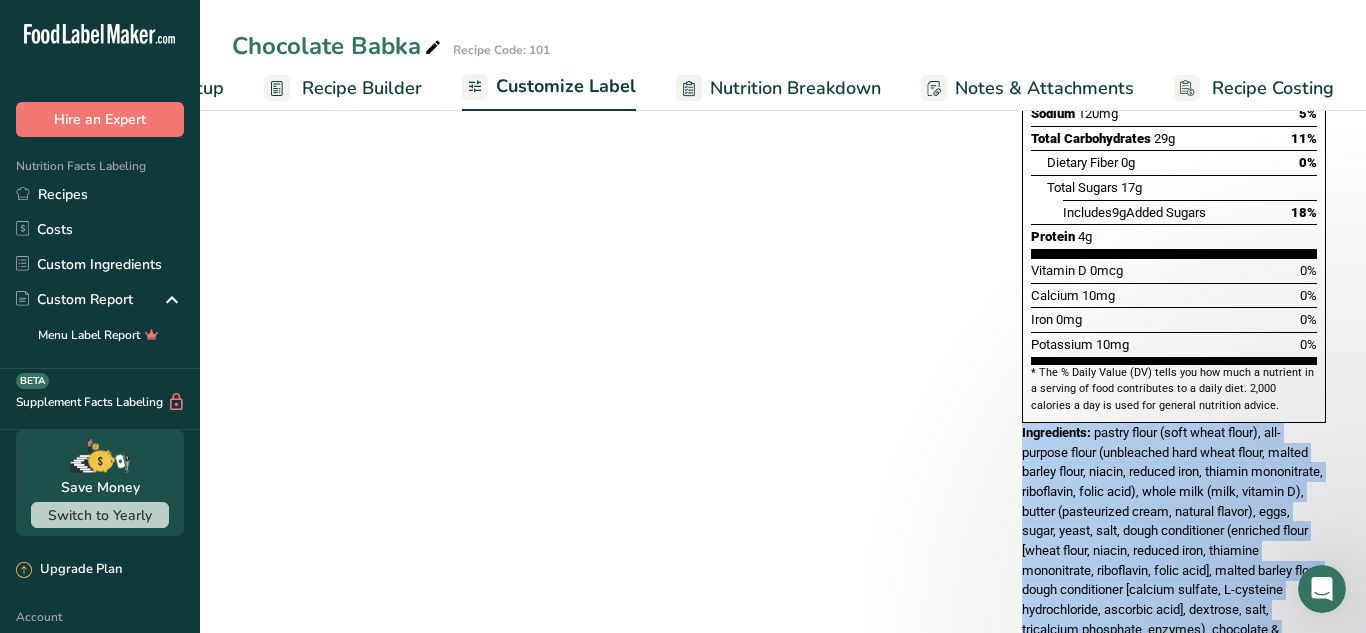 scroll, scrollTop: 0, scrollLeft: 0, axis: both 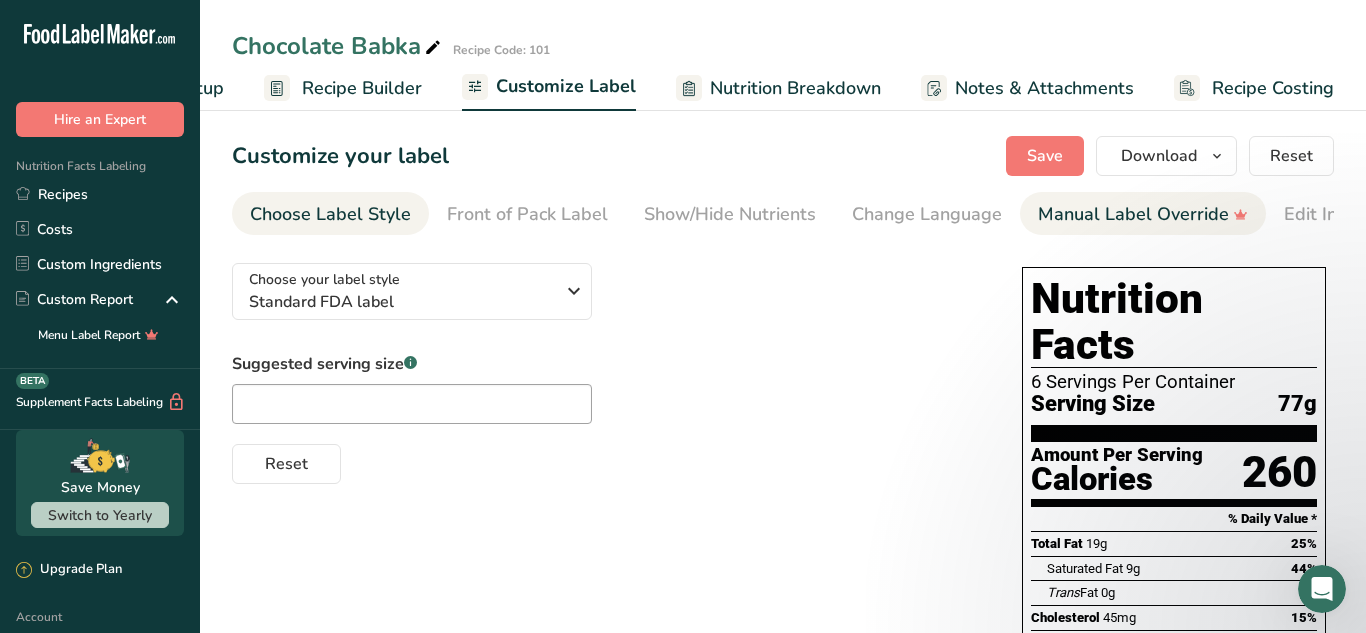 click on "Manual Label Override" at bounding box center (1143, 214) 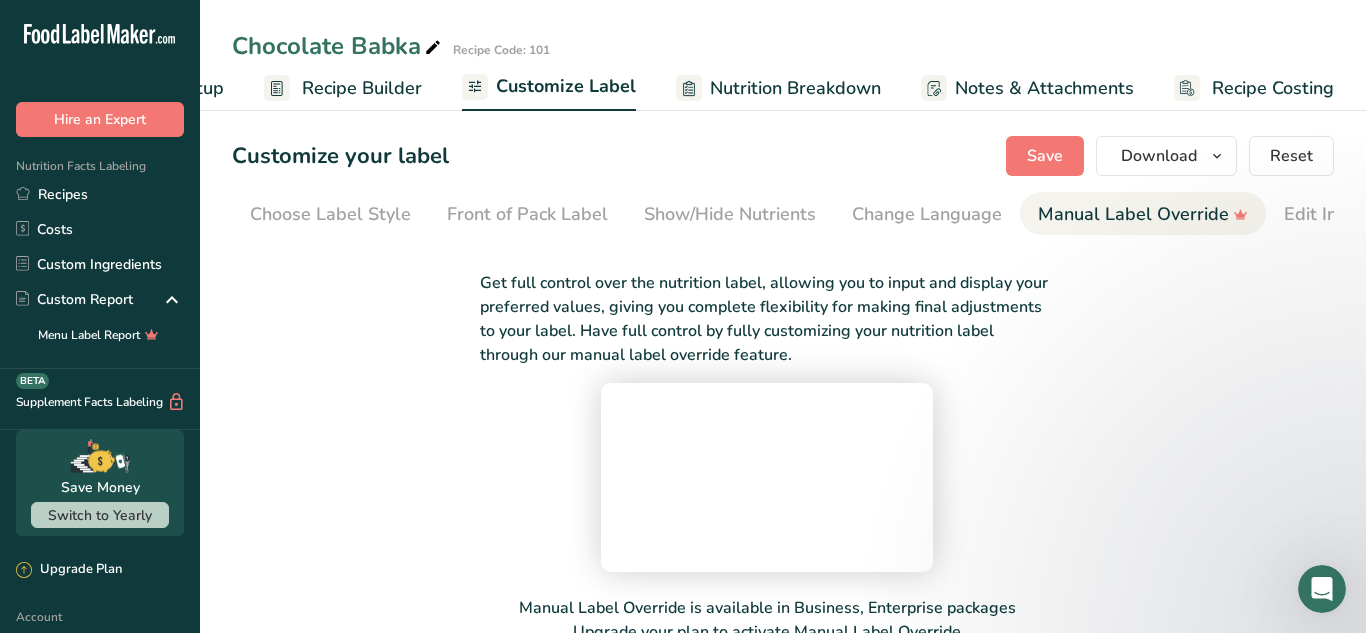 scroll, scrollTop: 0, scrollLeft: 375, axis: horizontal 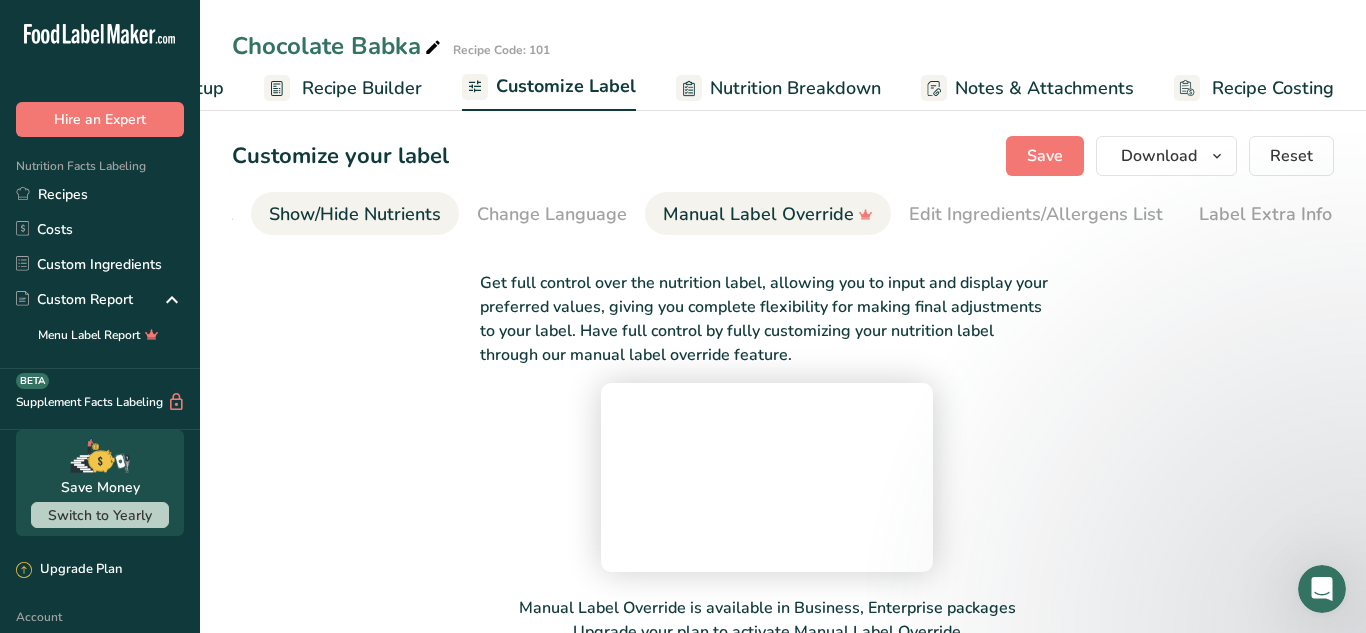 click on "Show/Hide Nutrients" at bounding box center [355, 214] 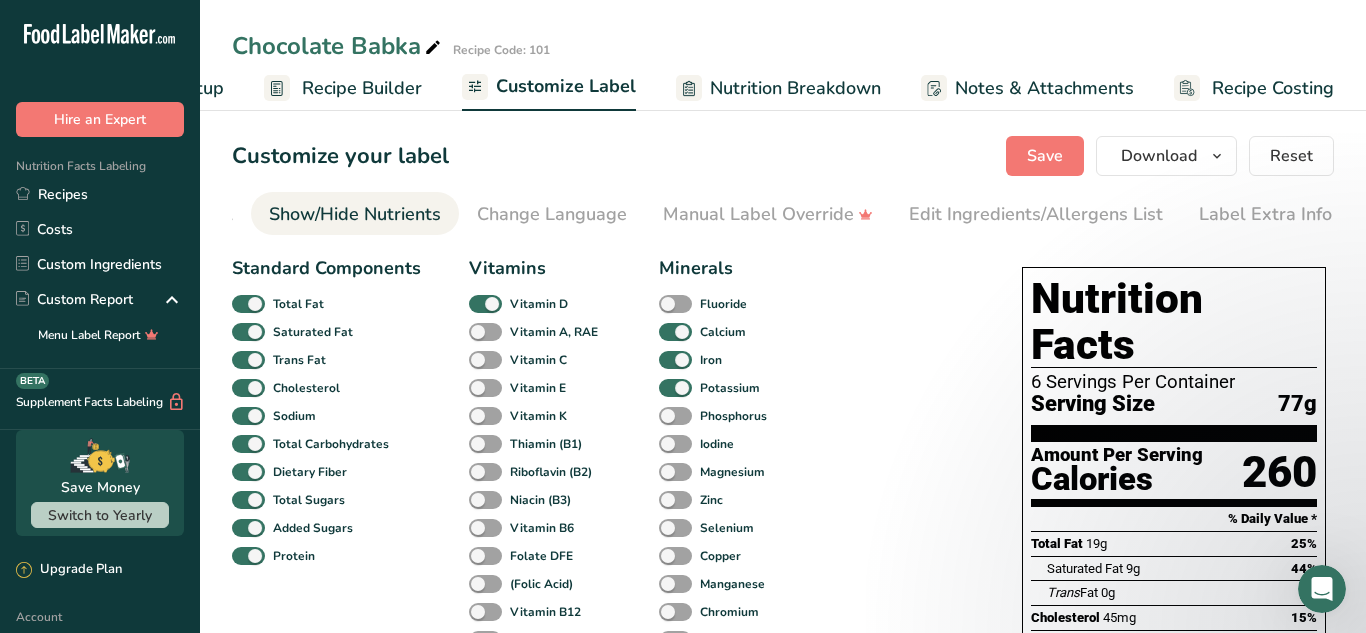 click on "Customize your label" at bounding box center (340, 156) 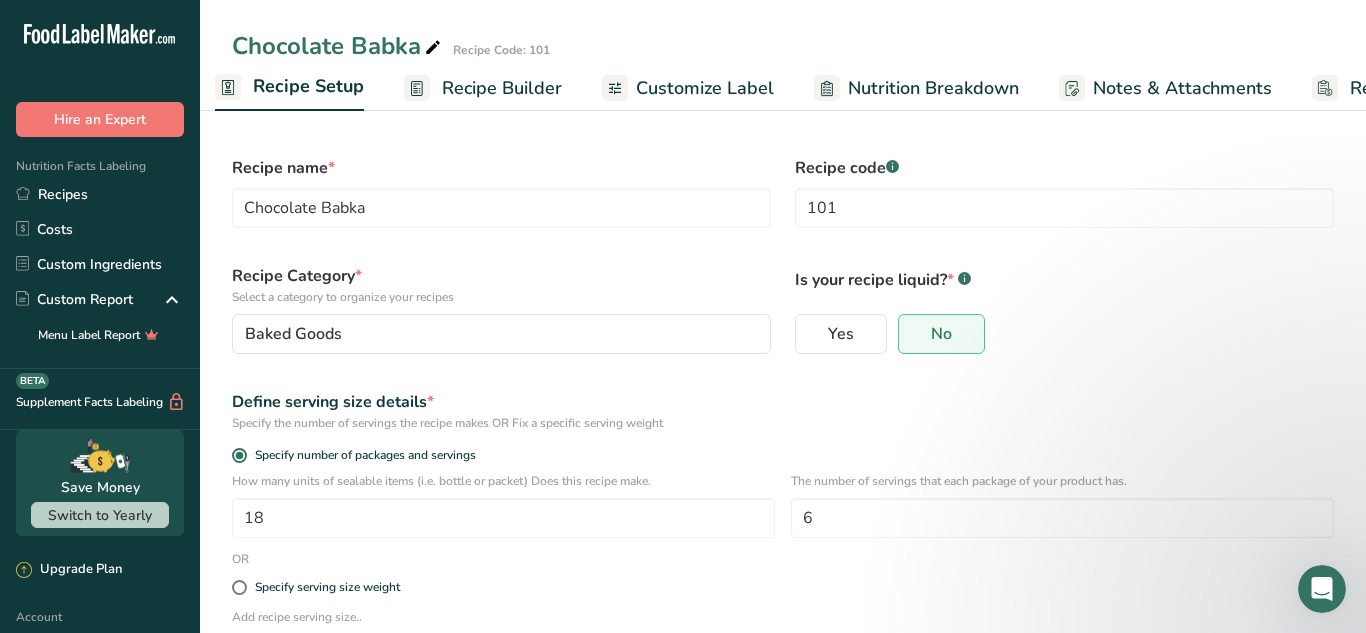 scroll, scrollTop: 0, scrollLeft: 7, axis: horizontal 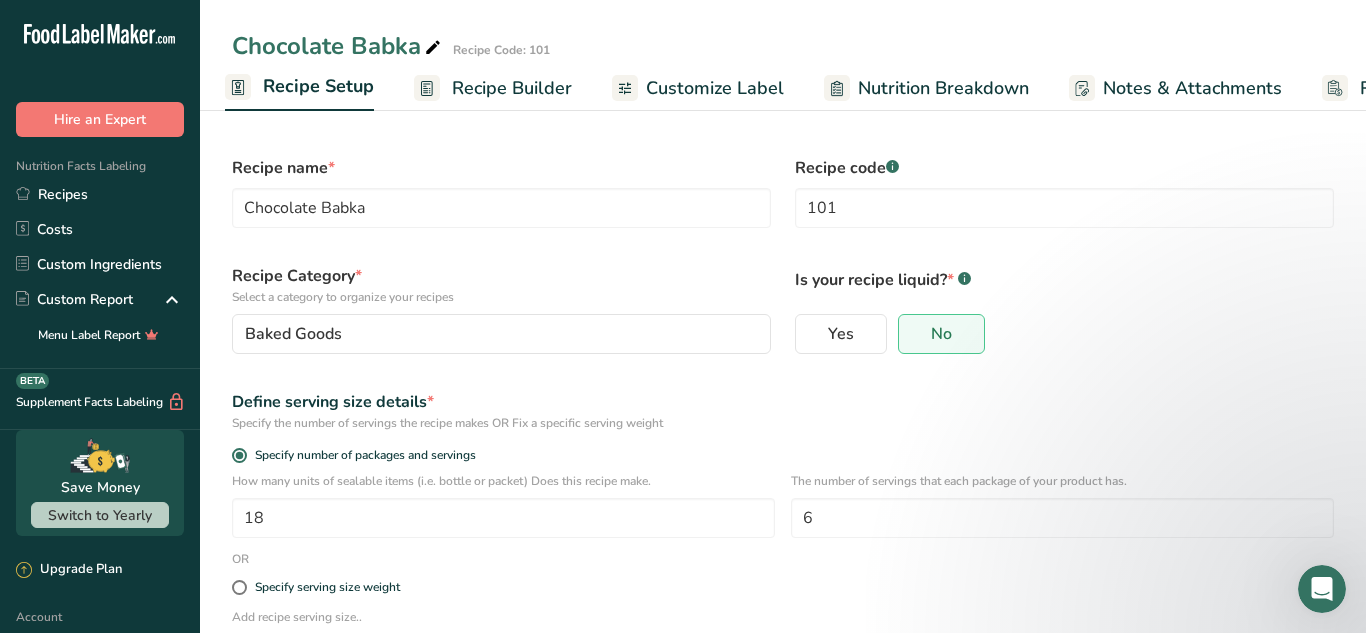 click on "Recipe Builder" at bounding box center (512, 88) 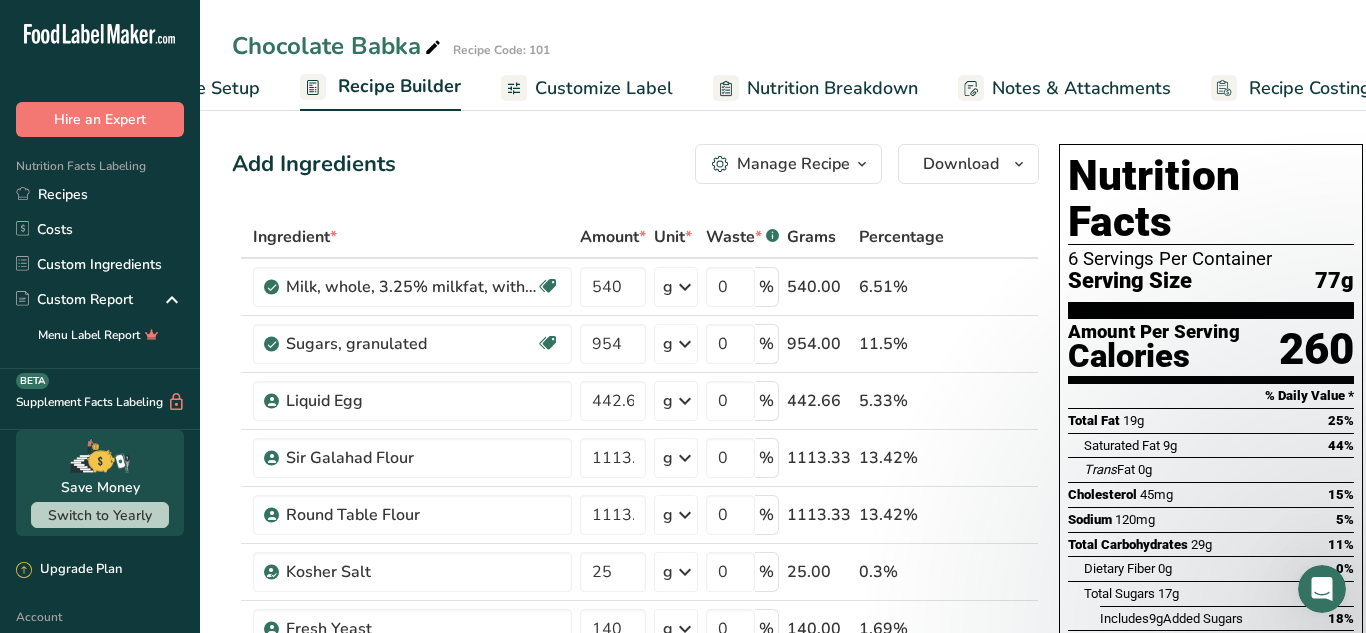 scroll, scrollTop: 0, scrollLeft: 155, axis: horizontal 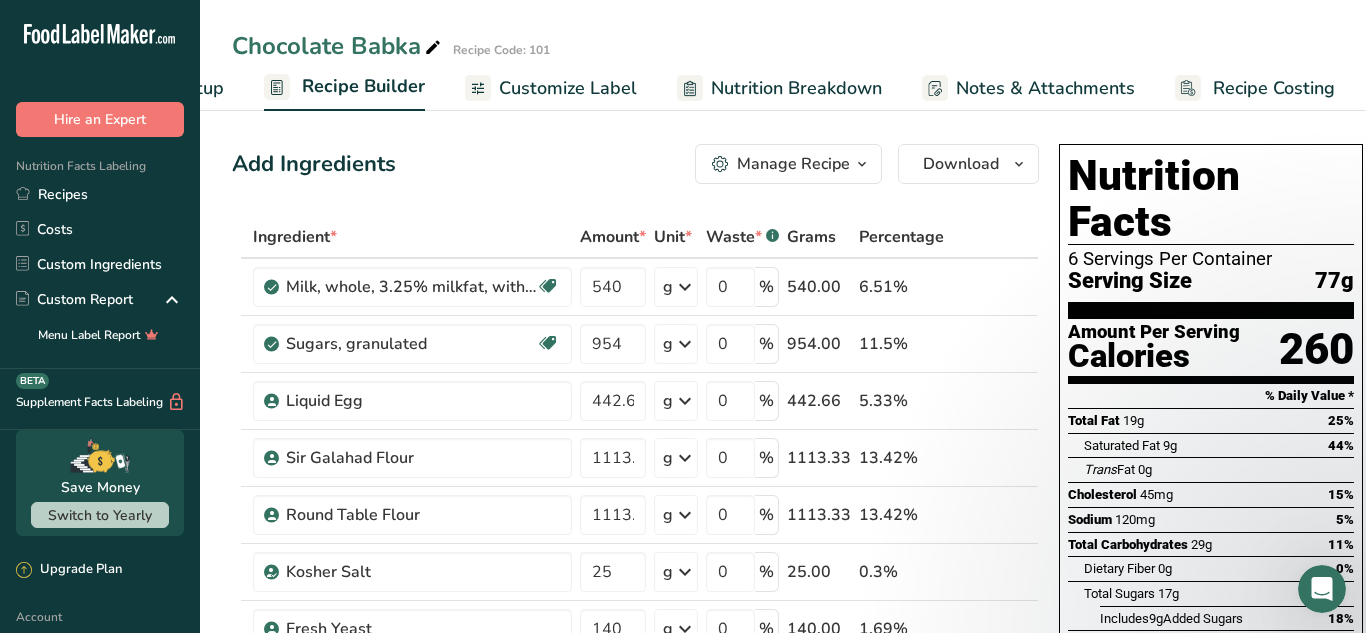 click on "Nutrition Breakdown" at bounding box center (796, 88) 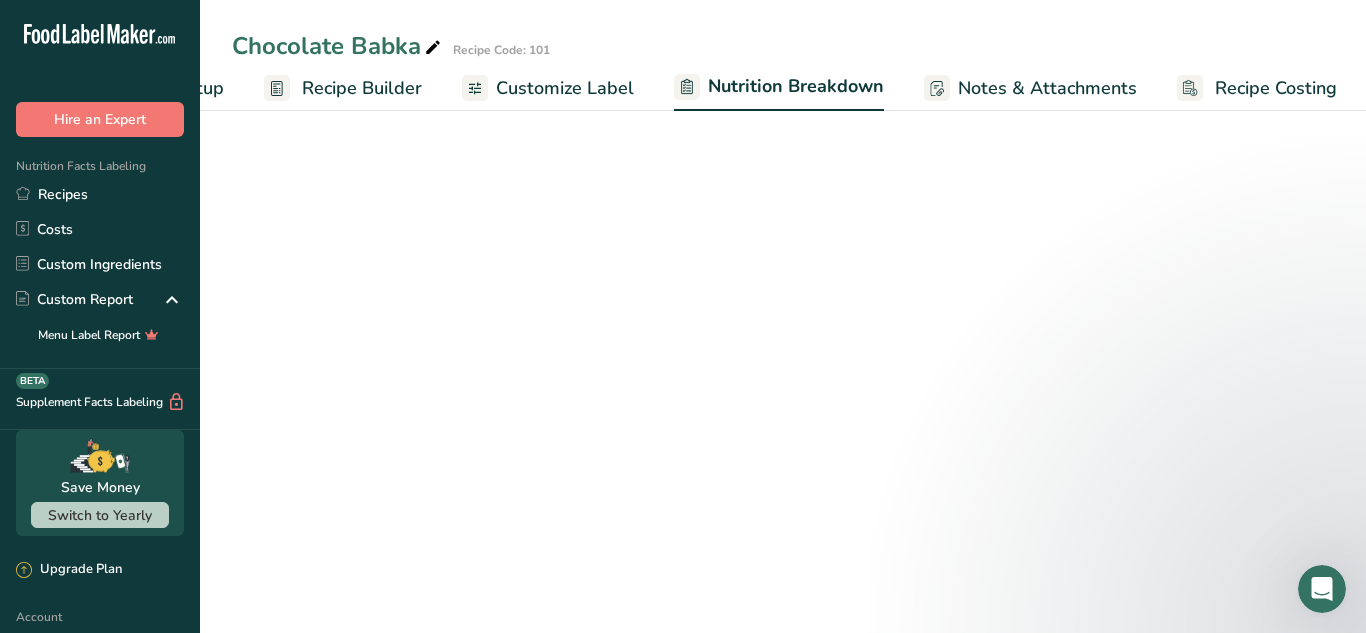scroll, scrollTop: 0, scrollLeft: 157, axis: horizontal 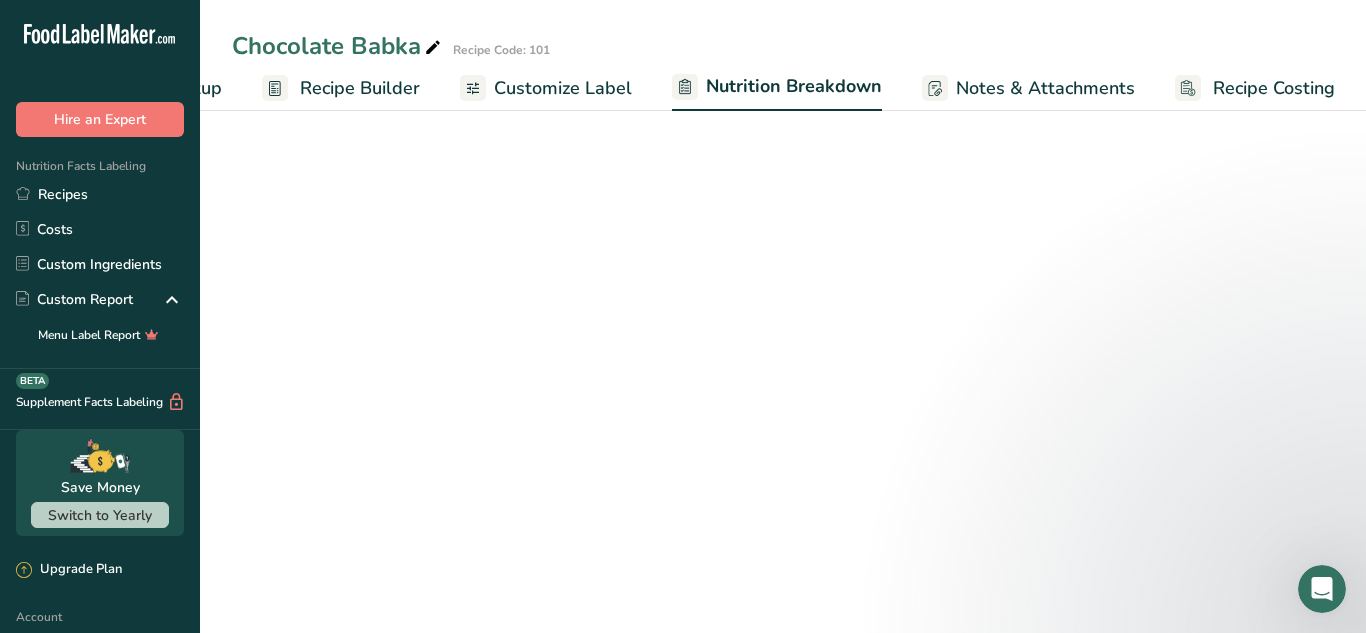 select on "Calories" 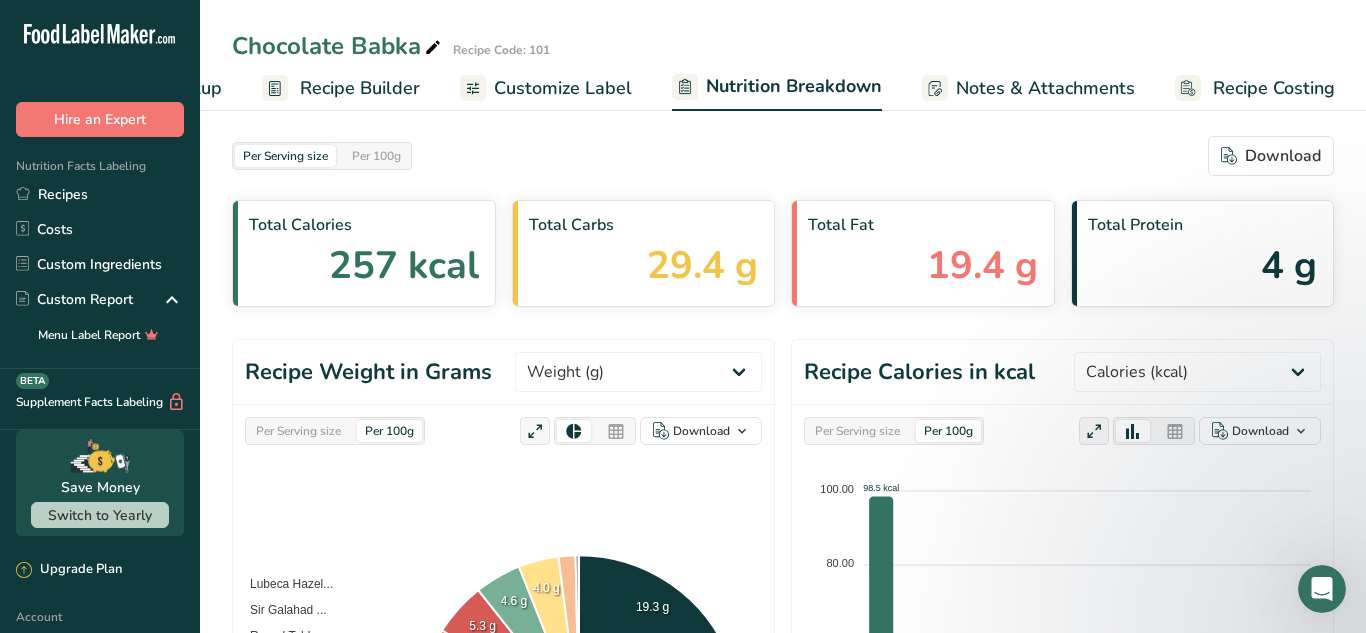 click on "Customize Label" at bounding box center (563, 88) 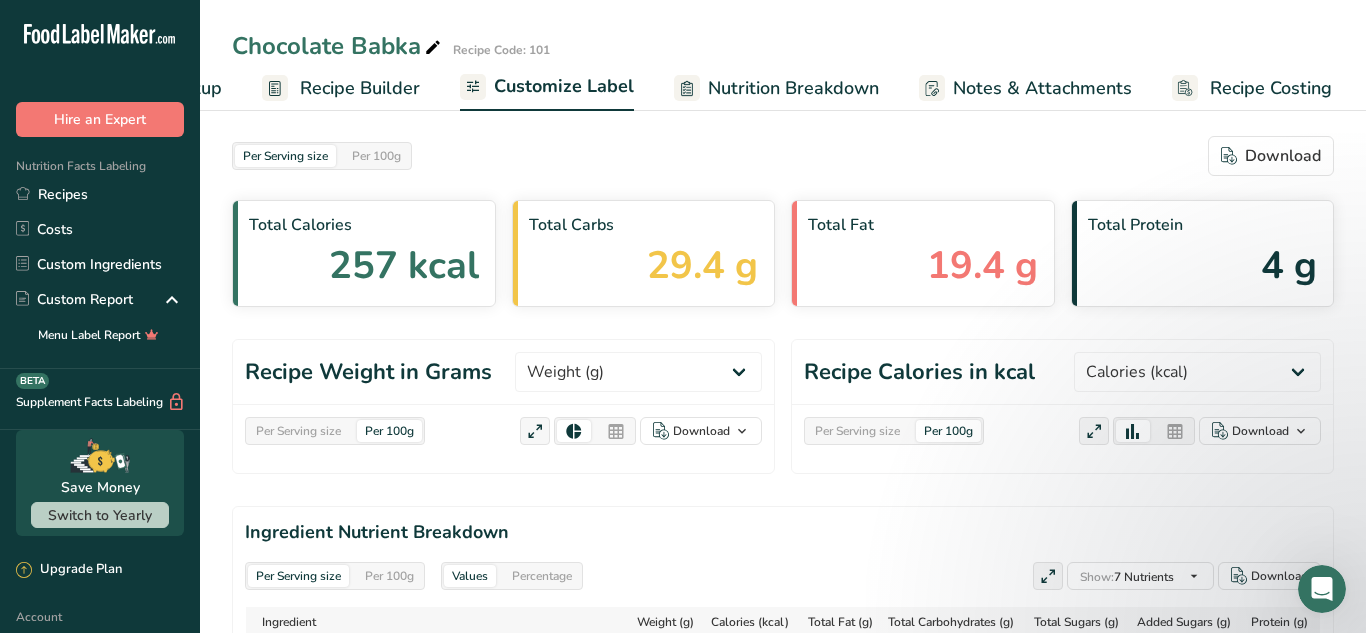scroll, scrollTop: 0, scrollLeft: 155, axis: horizontal 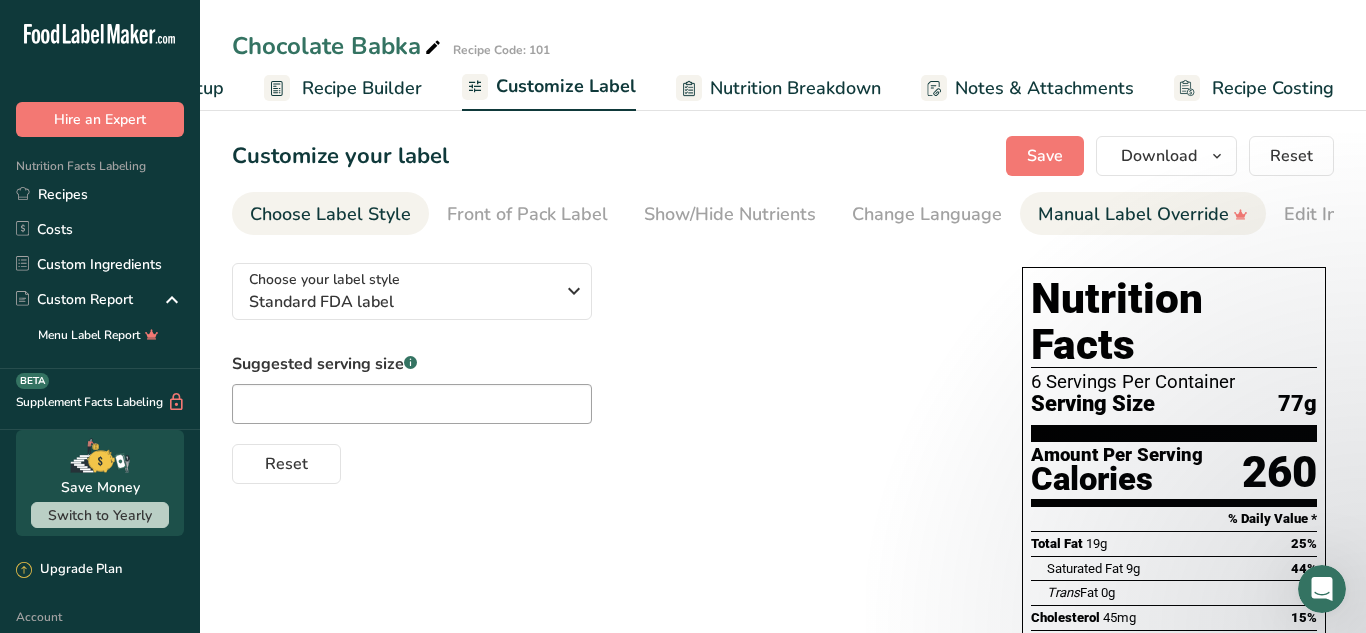 click on "Manual Label Override" at bounding box center (1143, 214) 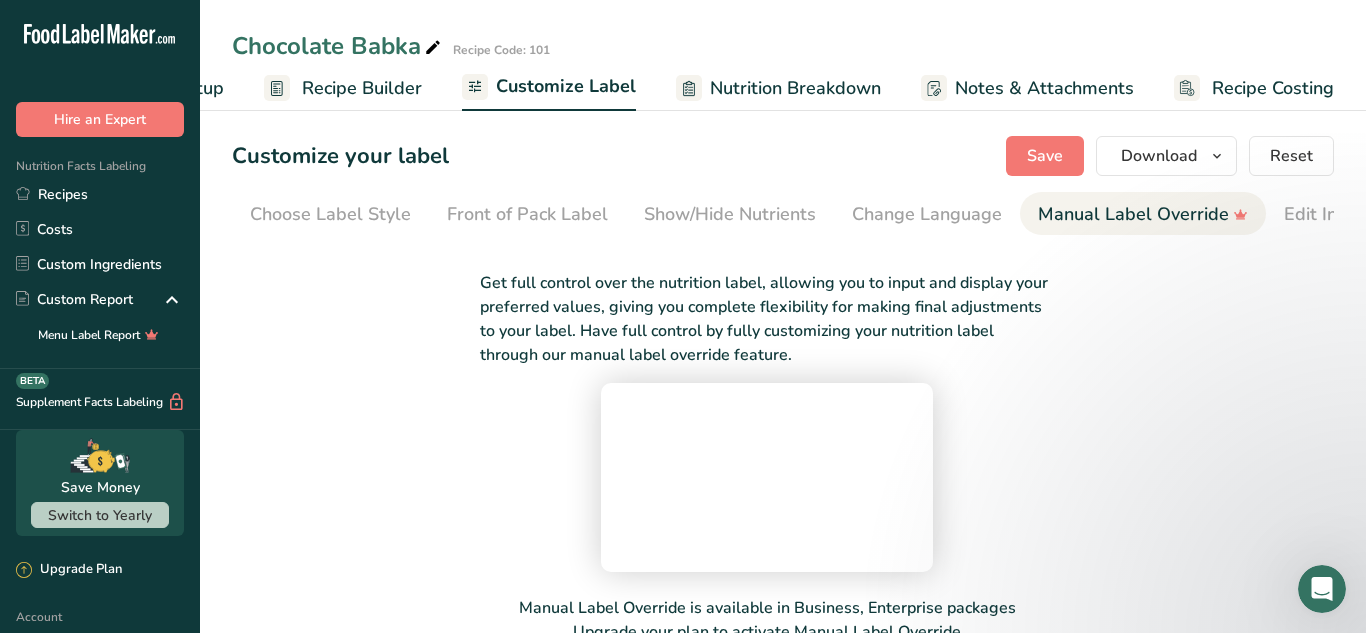 scroll, scrollTop: 0, scrollLeft: 375, axis: horizontal 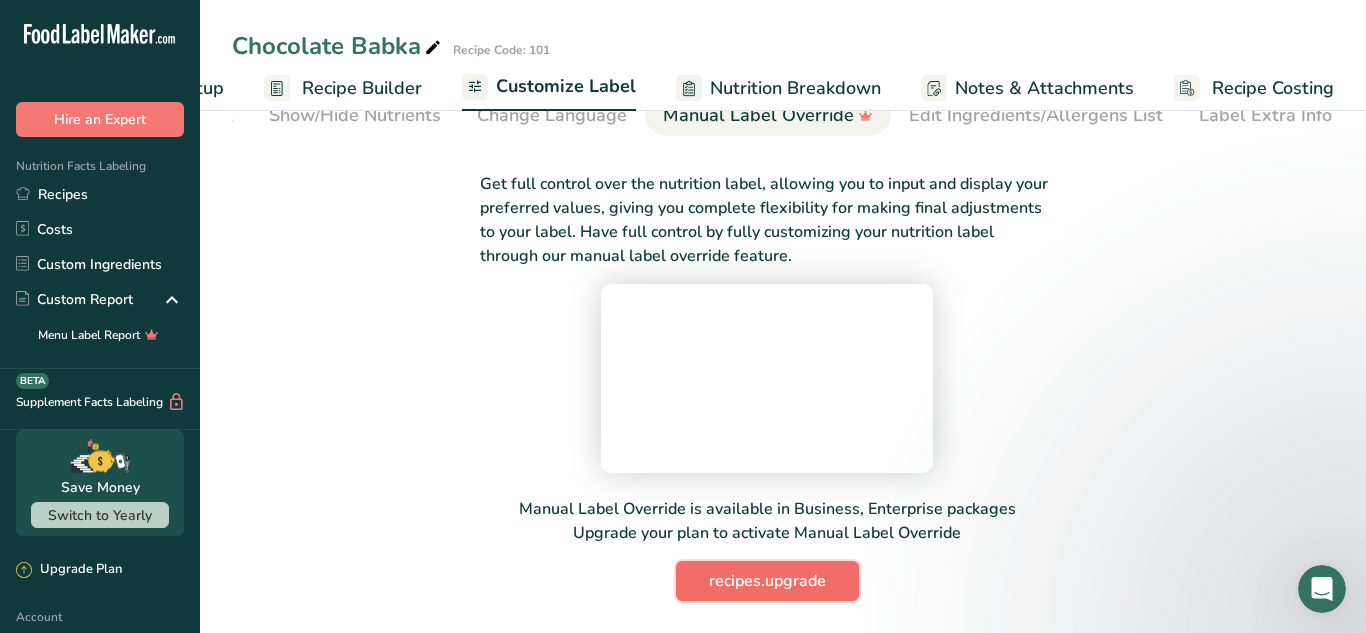 click on "recipes.upgrade" at bounding box center (767, 581) 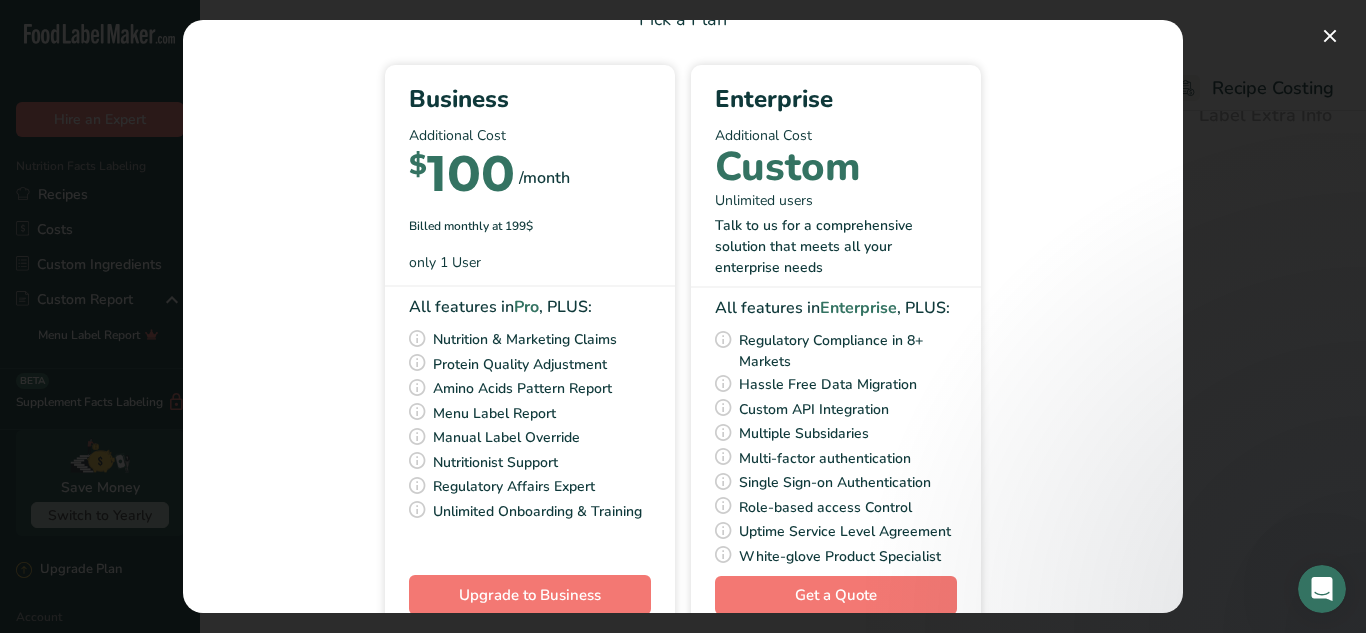 scroll, scrollTop: 0, scrollLeft: 0, axis: both 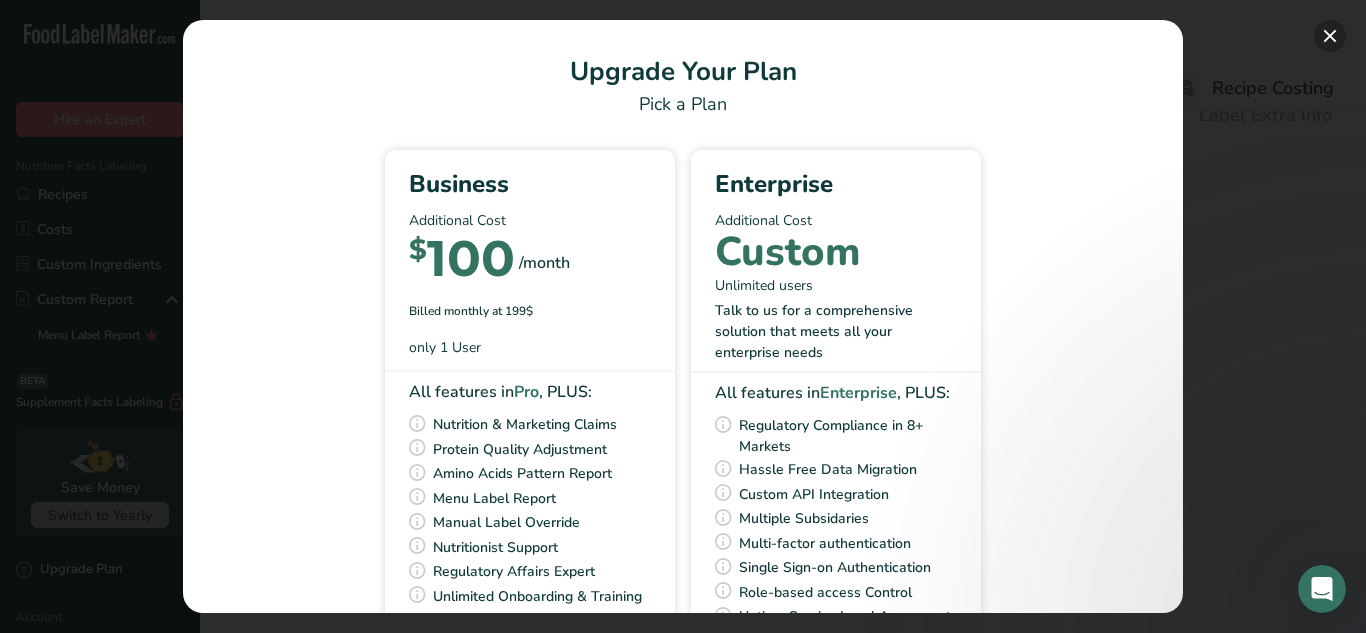 click at bounding box center (1330, 36) 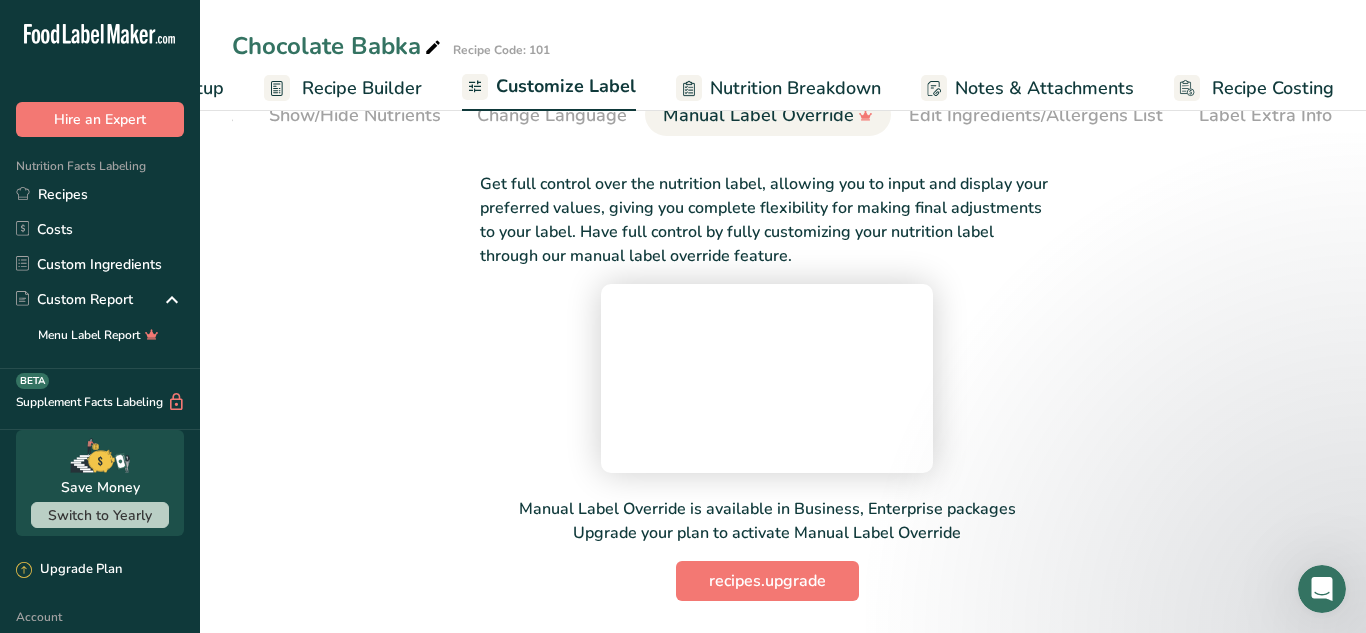 click on "Recipe Builder" at bounding box center (362, 88) 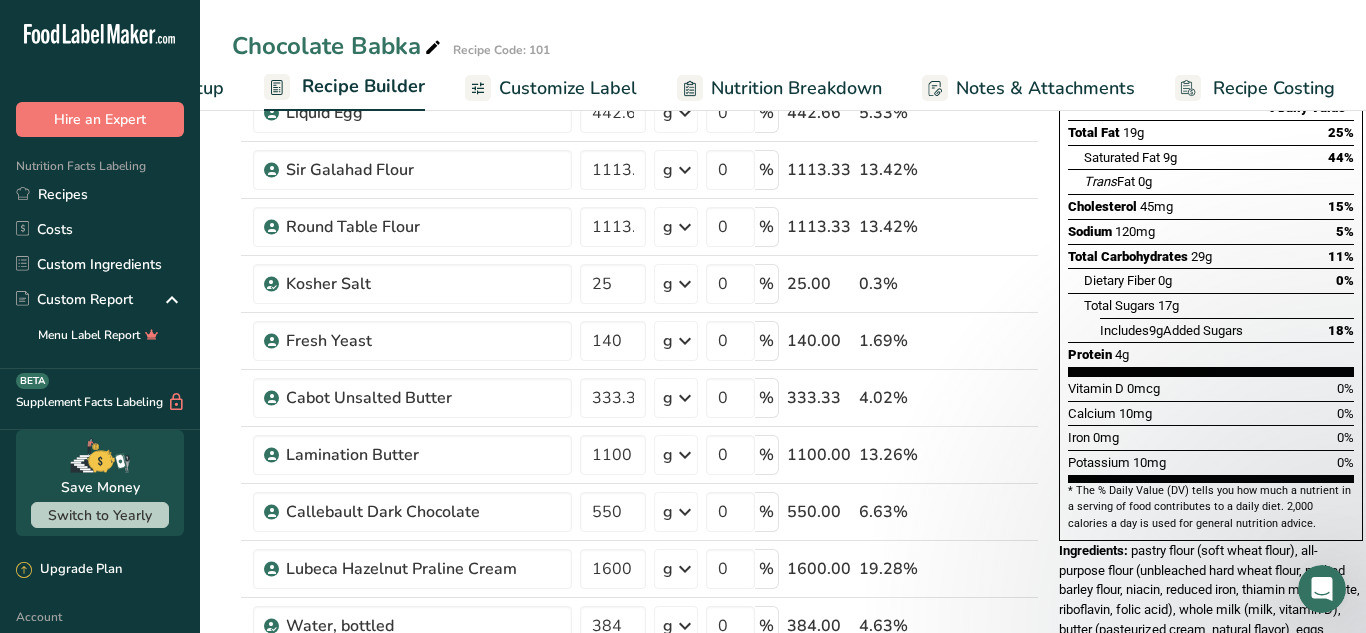 scroll, scrollTop: 416, scrollLeft: 0, axis: vertical 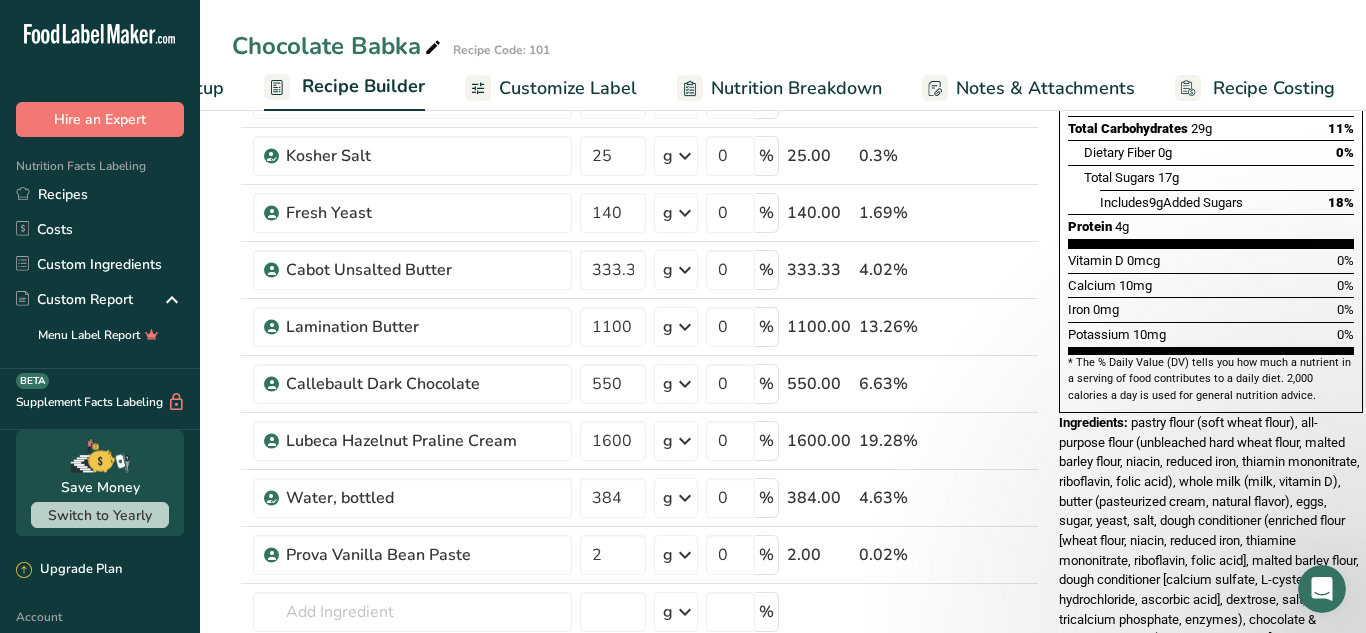 click on "Ingredients:    pastry flour (soft wheat flour), all-purpose flour (unbleached hard wheat flour, malted barley flour, niacin, reduced iron, thiamin mononitrate, riboflavin, folic acid), whole milk (milk, vitamin D), butter (pasteurized cream, natural flavor), eggs, sugar, yeast, salt, dough conditioner (enriched flour [wheat flour, niacin, reduced iron, thiamine mononitrate, riboflavin, folic acid], malted barley flour, dough conditioner [calcium sulfate, L-cysteine hydrochloride, ascorbic acid], dextrose, salt, tricalcium phosphate, enzymes), chocolate & hazelnut spread (sugar, vegetable oil [sunflower, safflower, and rice], 15% hazelnuts, low fat cocoa powder [processed with alkali], dry skimmed milk, emulsifier: soy lecithin, artificial flavors. May contain other tree nuts), unsweetened chocolate (sugar, cocoa butter, soy lecithin, natural vanilla flavor)." at bounding box center (1211, 580) 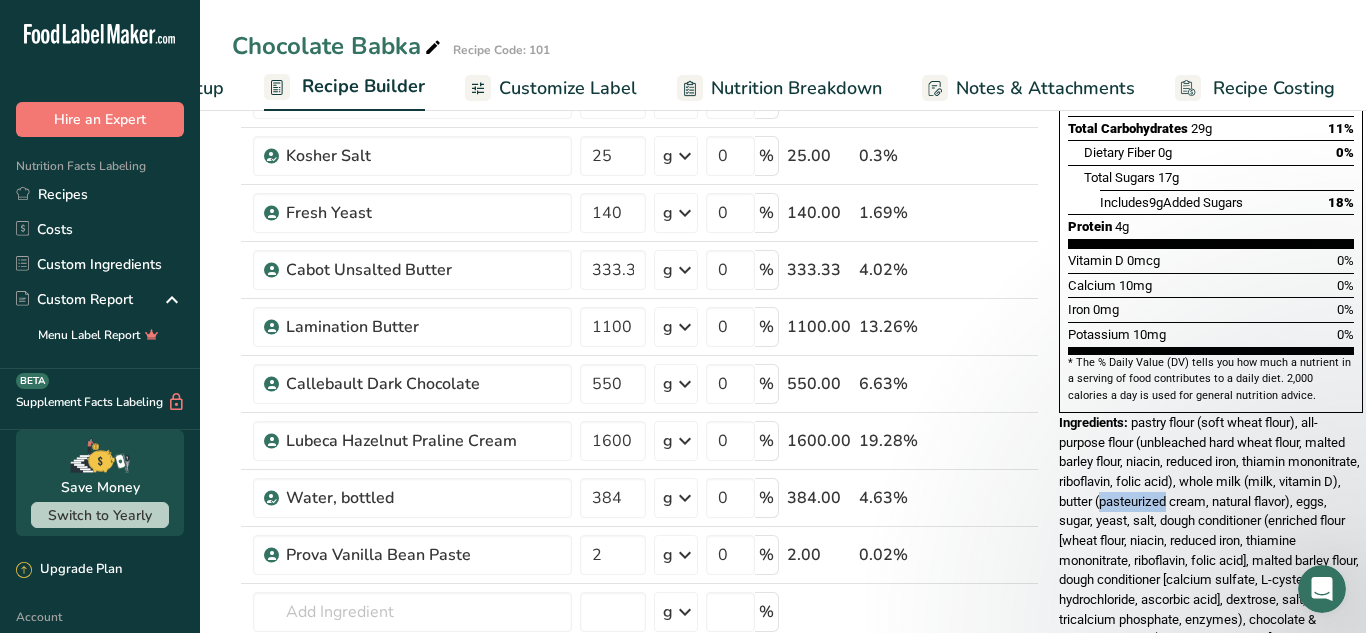 click on "Ingredients:    pastry flour (soft wheat flour), all-purpose flour (unbleached hard wheat flour, malted barley flour, niacin, reduced iron, thiamin mononitrate, riboflavin, folic acid), whole milk (milk, vitamin D), butter (pasteurized cream, natural flavor), eggs, sugar, yeast, salt, dough conditioner (enriched flour [wheat flour, niacin, reduced iron, thiamine mononitrate, riboflavin, folic acid], malted barley flour, dough conditioner [calcium sulfate, L-cysteine hydrochloride, ascorbic acid], dextrose, salt, tricalcium phosphate, enzymes), chocolate & hazelnut spread (sugar, vegetable oil [sunflower, safflower, and rice], 15% hazelnuts, low fat cocoa powder [processed with alkali], dry skimmed milk, emulsifier: soy lecithin, artificial flavors. May contain other tree nuts), unsweetened chocolate (sugar, cocoa butter, soy lecithin, natural vanilla flavor)." at bounding box center [1211, 580] 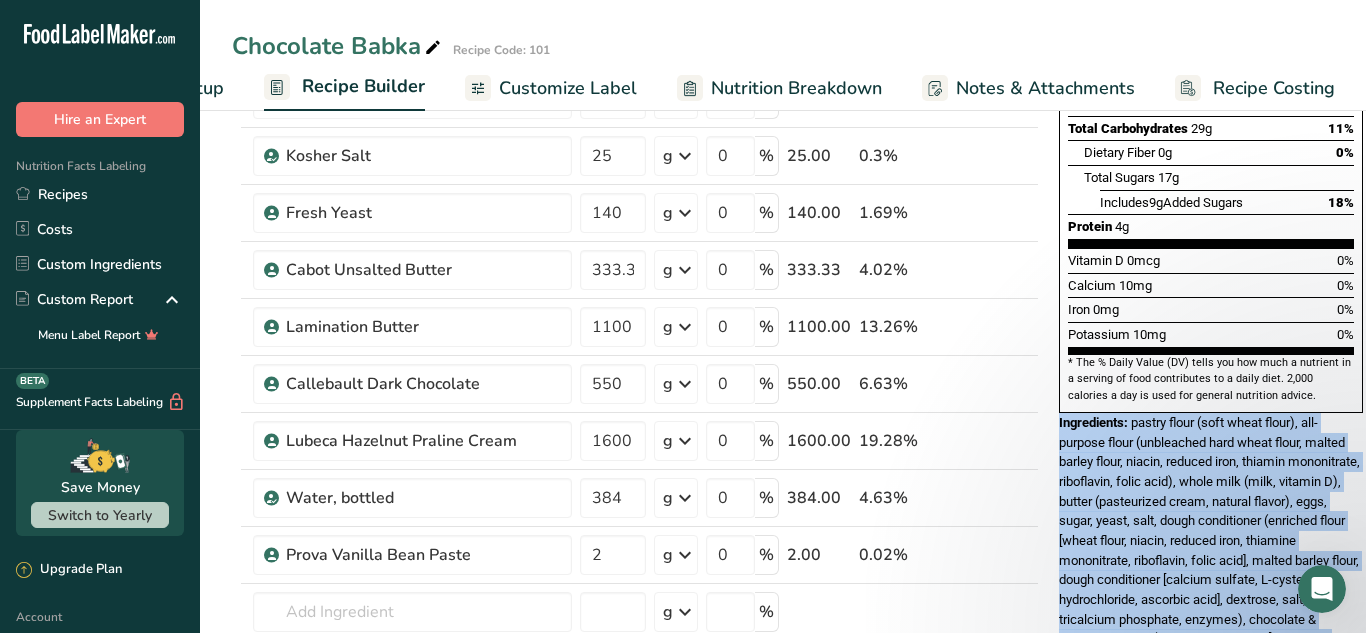 click on "Ingredients:    pastry flour (soft wheat flour), all-purpose flour (unbleached hard wheat flour, malted barley flour, niacin, reduced iron, thiamin mononitrate, riboflavin, folic acid), whole milk (milk, vitamin D), butter (pasteurized cream, natural flavor), eggs, sugar, yeast, salt, dough conditioner (enriched flour [wheat flour, niacin, reduced iron, thiamine mononitrate, riboflavin, folic acid], malted barley flour, dough conditioner [calcium sulfate, L-cysteine hydrochloride, ascorbic acid], dextrose, salt, tricalcium phosphate, enzymes), chocolate & hazelnut spread (sugar, vegetable oil [sunflower, safflower, and rice], 15% hazelnuts, low fat cocoa powder [processed with alkali], dry skimmed milk, emulsifier: soy lecithin, artificial flavors. May contain other tree nuts), unsweetened chocolate (sugar, cocoa butter, soy lecithin, natural vanilla flavor)." at bounding box center (1211, 580) 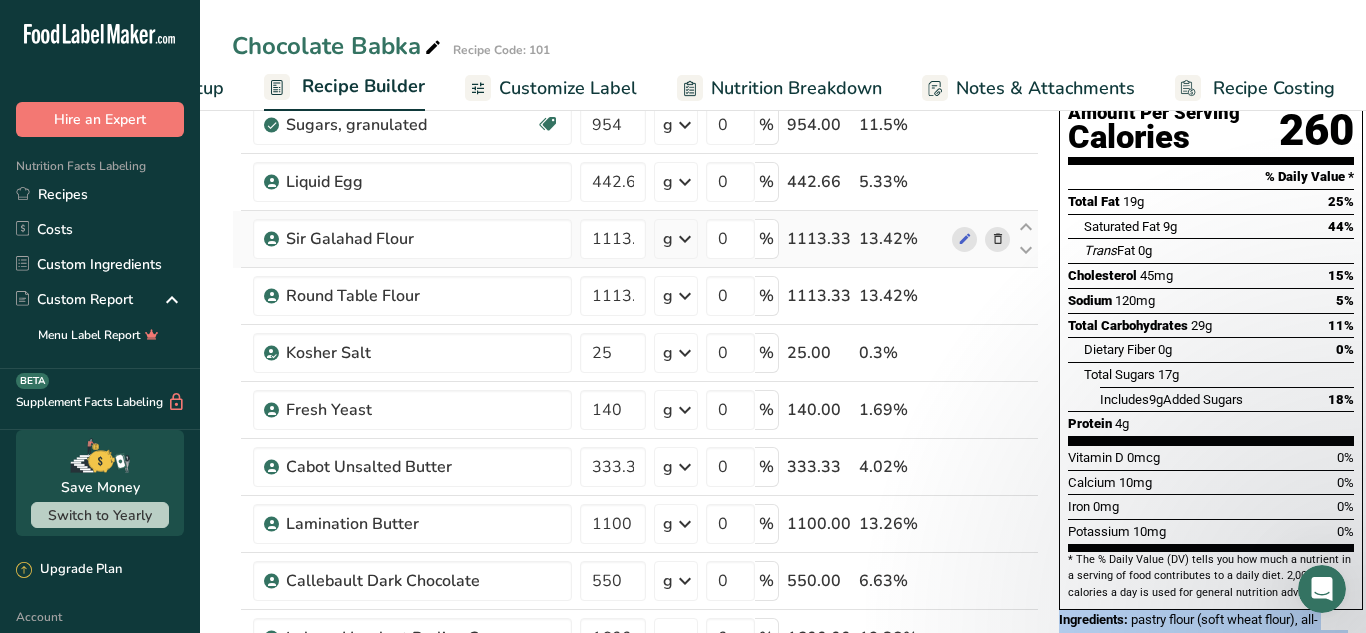 scroll, scrollTop: 0, scrollLeft: 0, axis: both 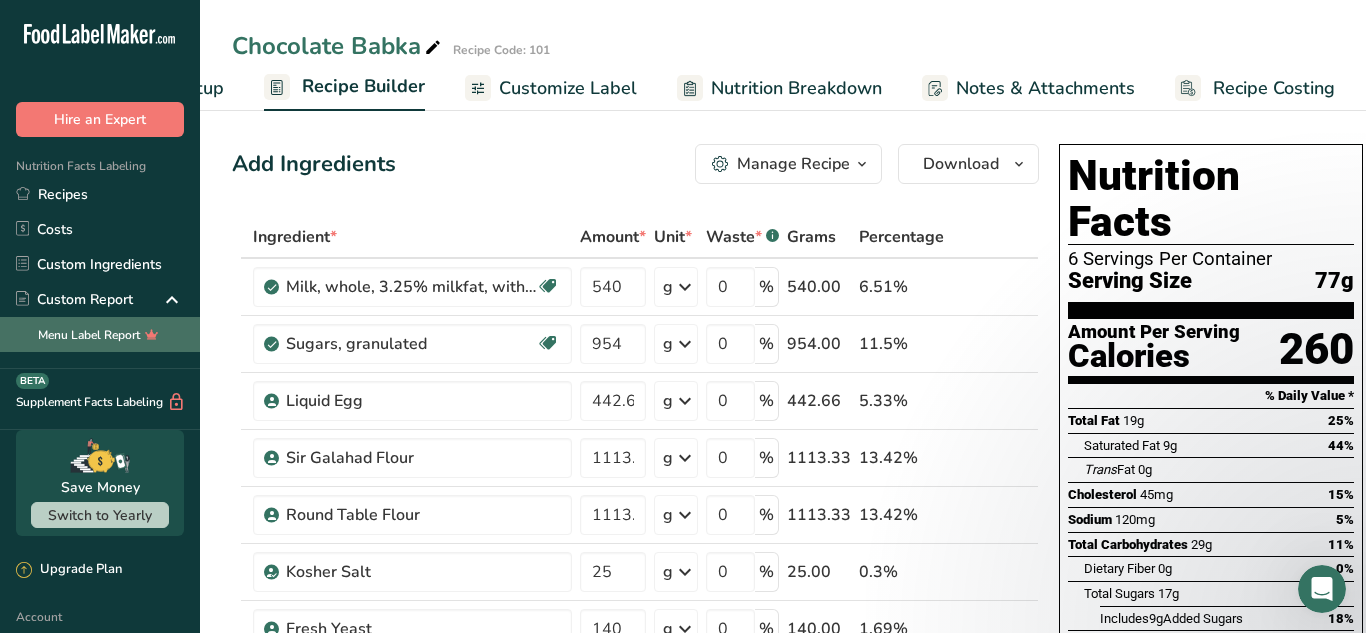 click on "Menu Label Report" at bounding box center [100, 334] 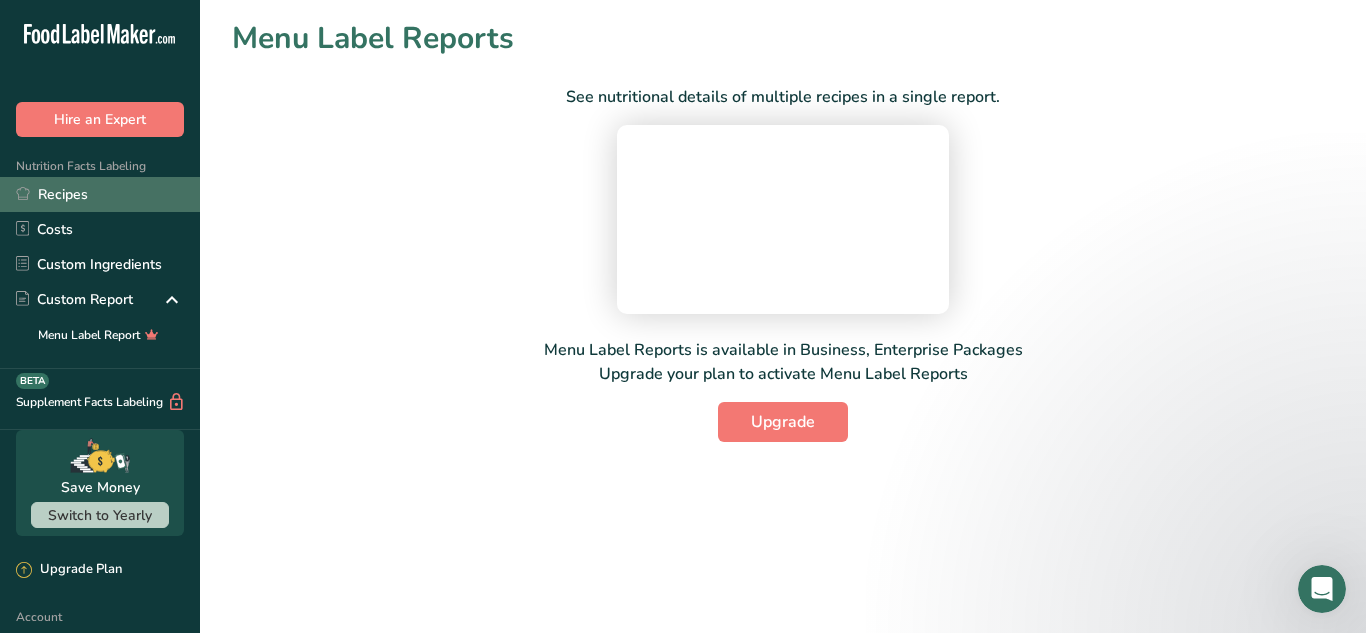 click on "Recipes" at bounding box center (100, 194) 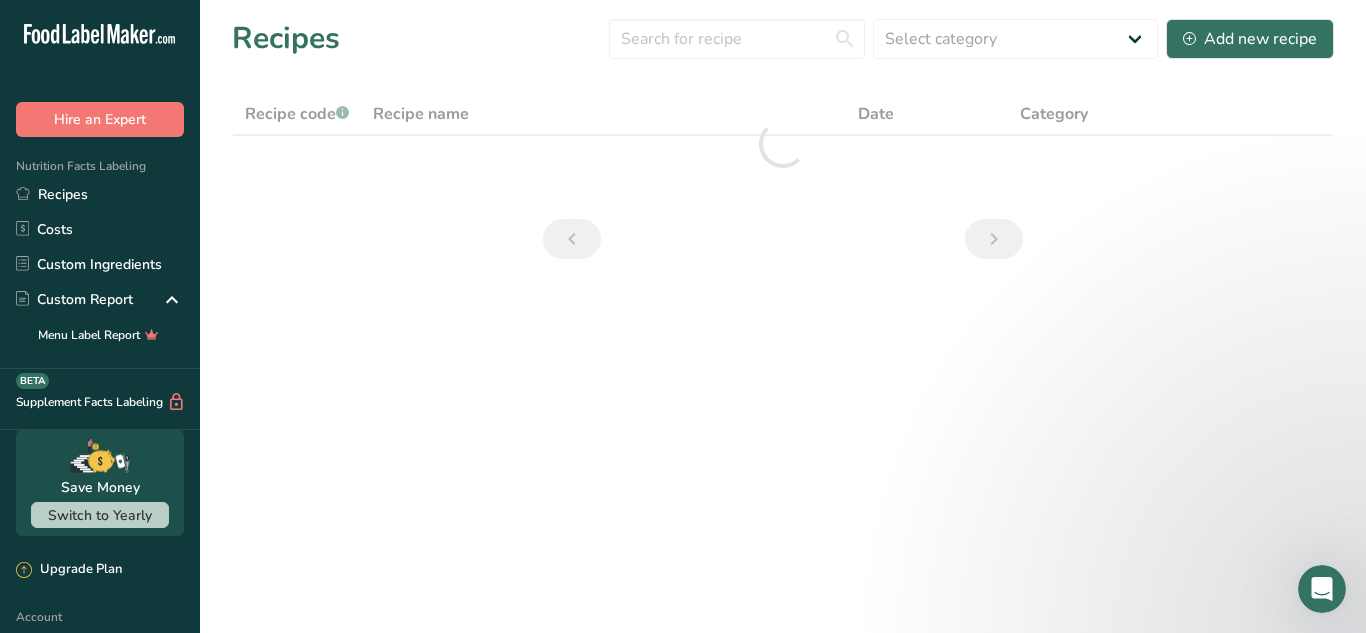 click on ".a-20{fill:#fff;}" 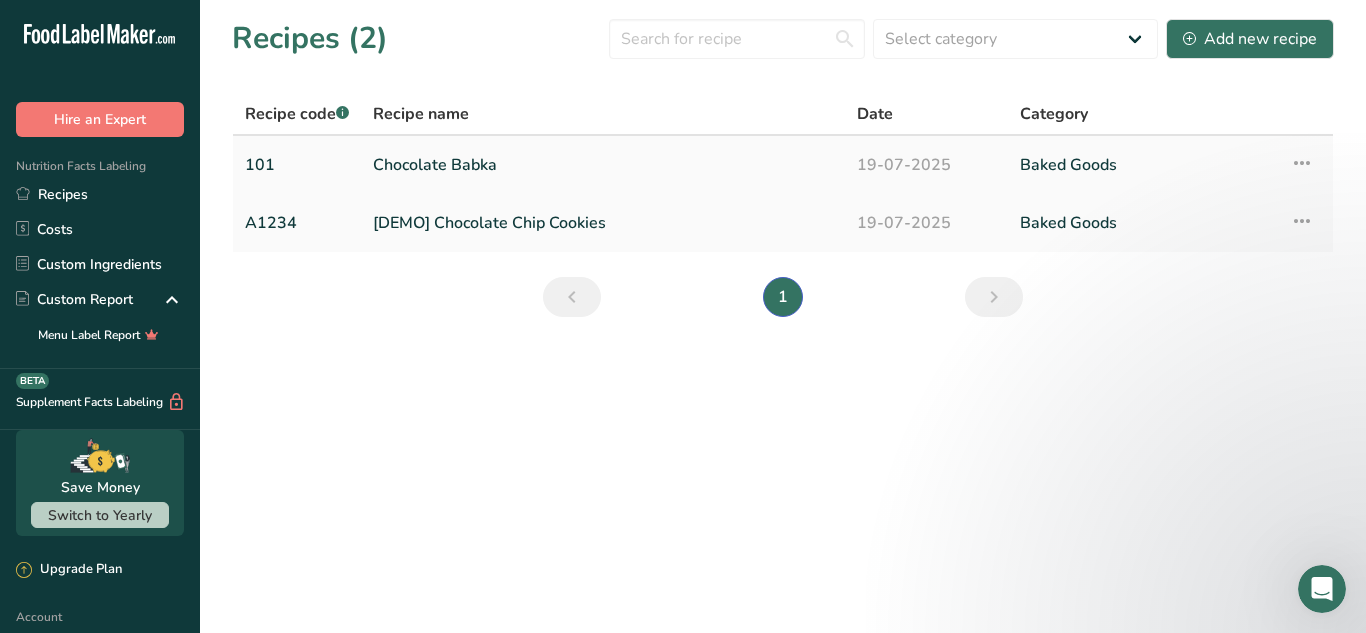 click on "Recipe Setup       Delete Recipe           Duplicate Recipe             Scale Recipe             Save as Sub-Recipe   .a-a{fill:#347362;}.b-a{fill:#fff;}                               Nutrition Breakdown                 Recipe Card
NEW
Amino Acids Pattern Report             Activity History" at bounding box center (1305, 165) 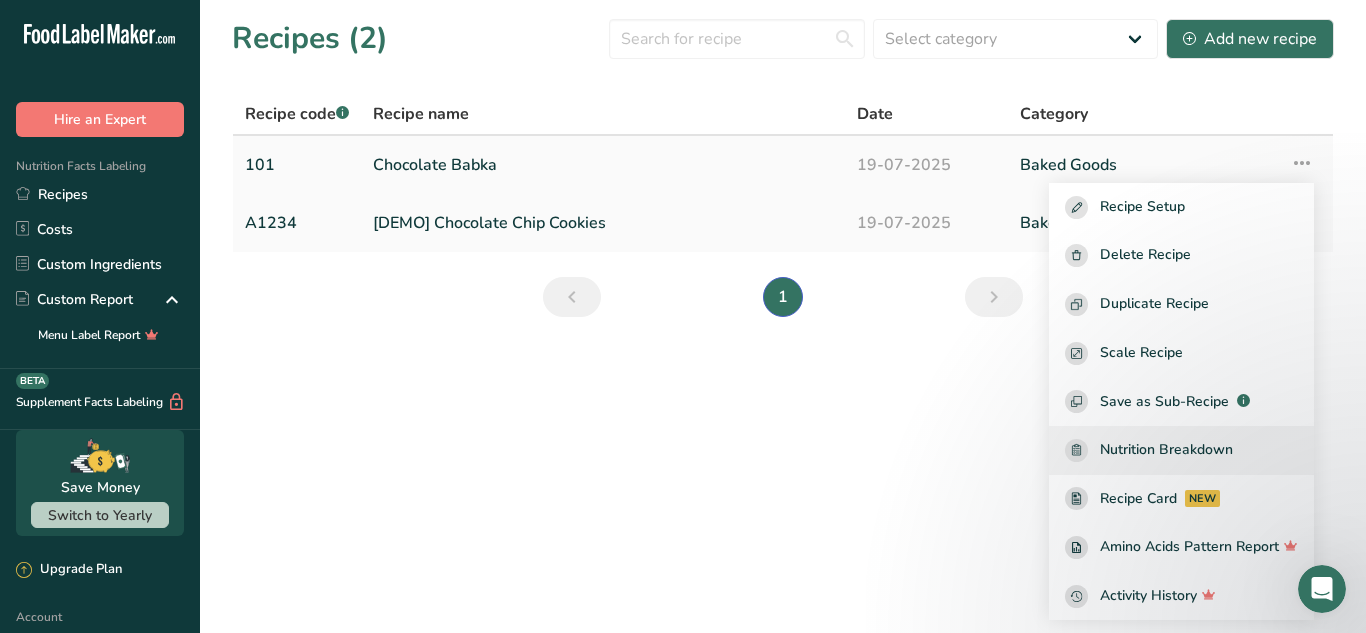click on "Nutrition Breakdown" at bounding box center [1166, 450] 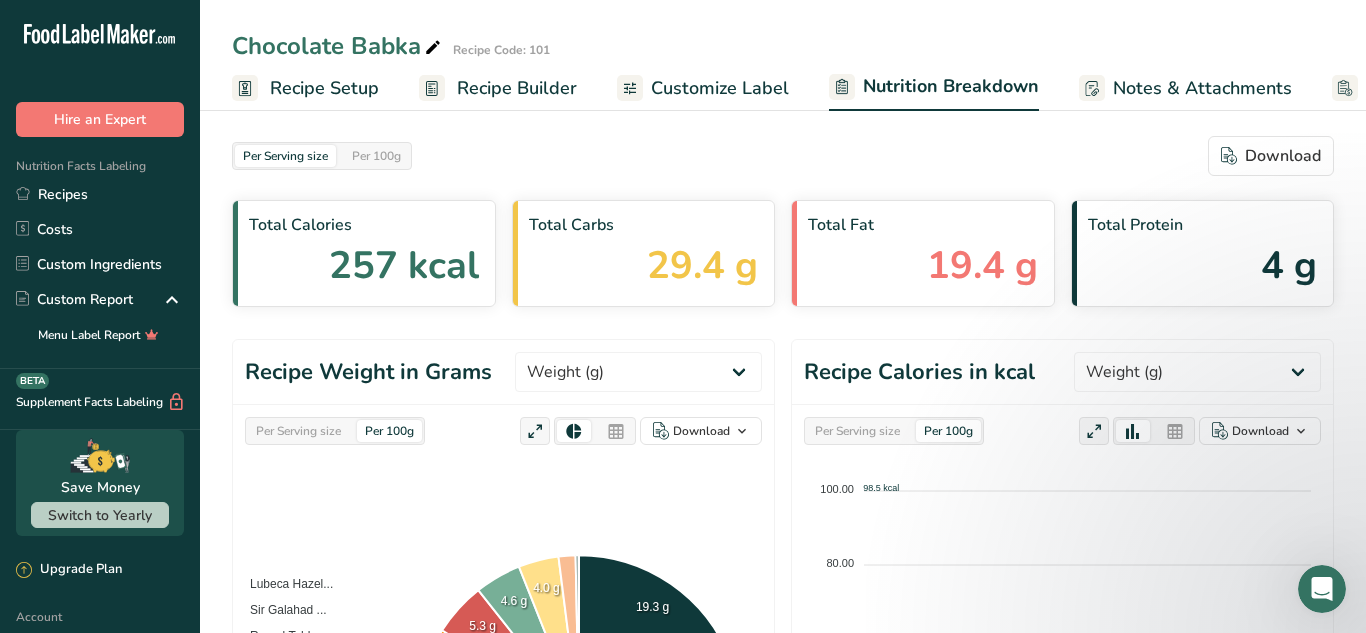 select on "Calories" 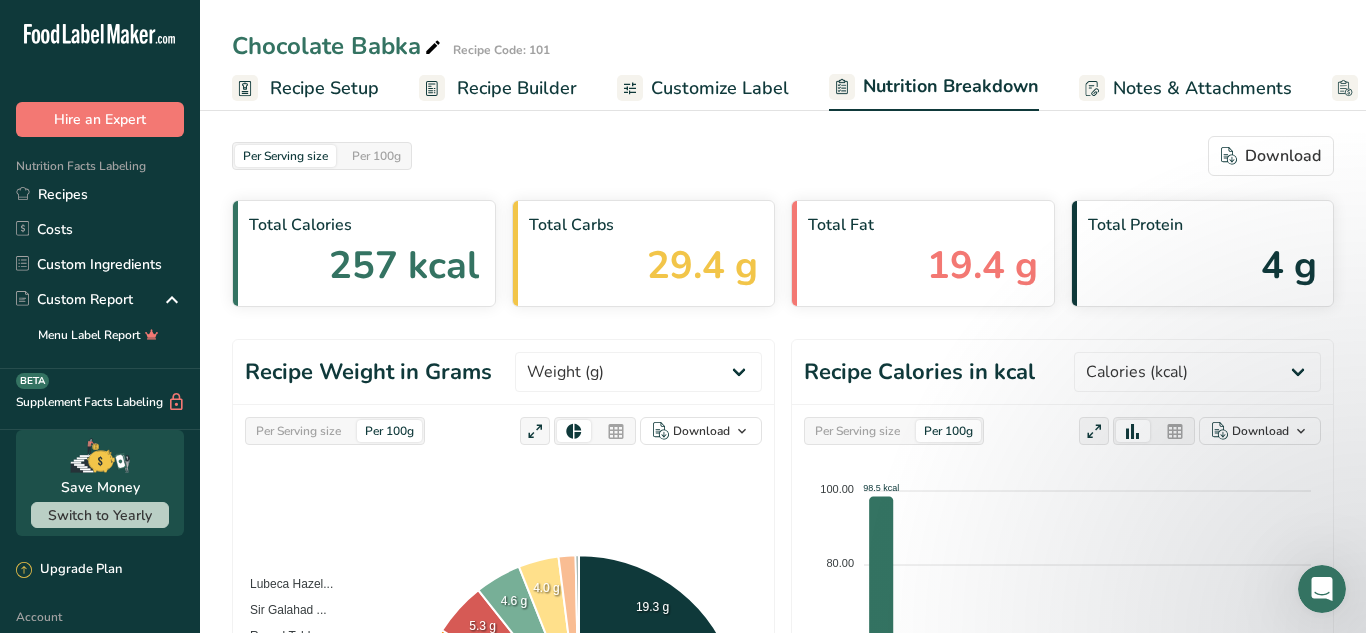click on "Customize Label" at bounding box center (720, 88) 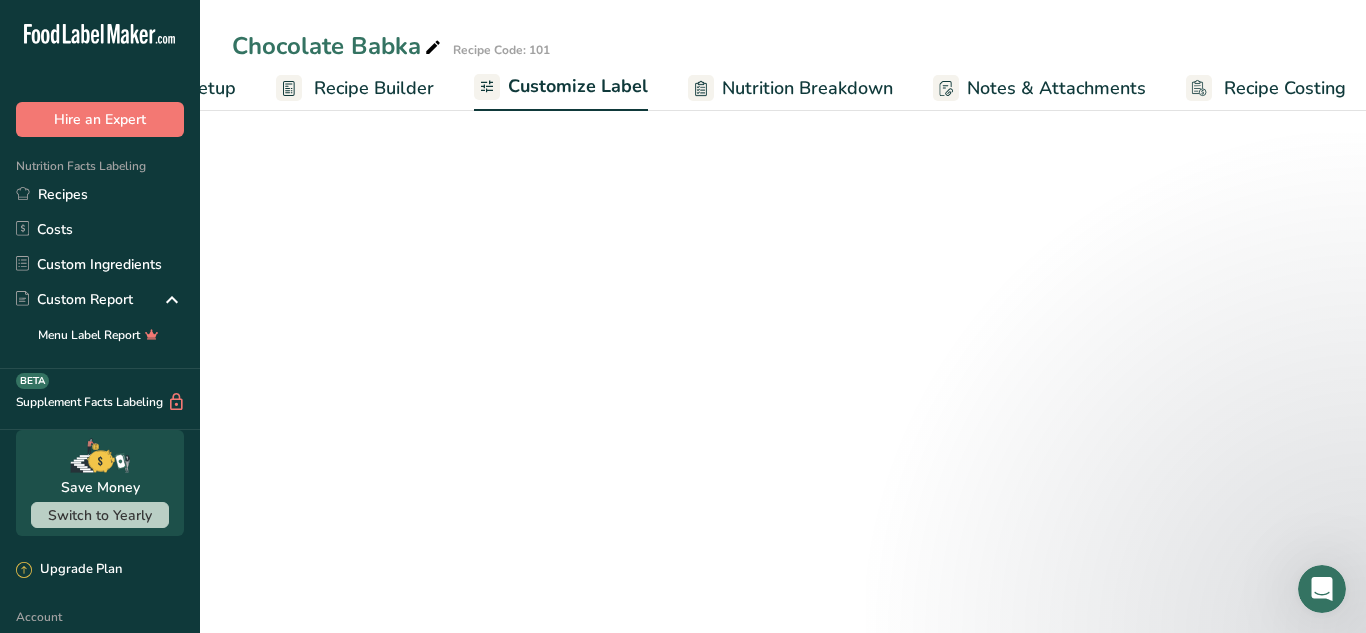 scroll, scrollTop: 0, scrollLeft: 155, axis: horizontal 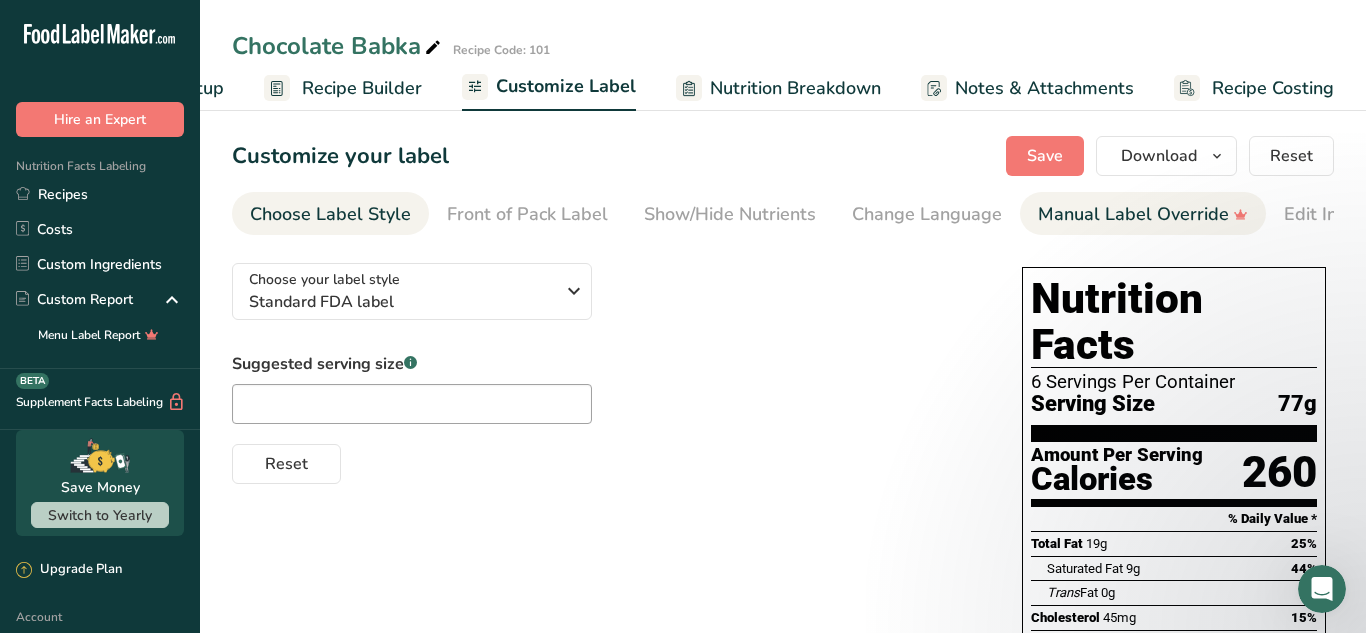 click on "Choose Label Style
Front of Pack Label
Show/Hide Nutrients
Change Language
Manual Label Override
Edit Ingredients/Allergens List
Label Extra Info" at bounding box center (783, 213) 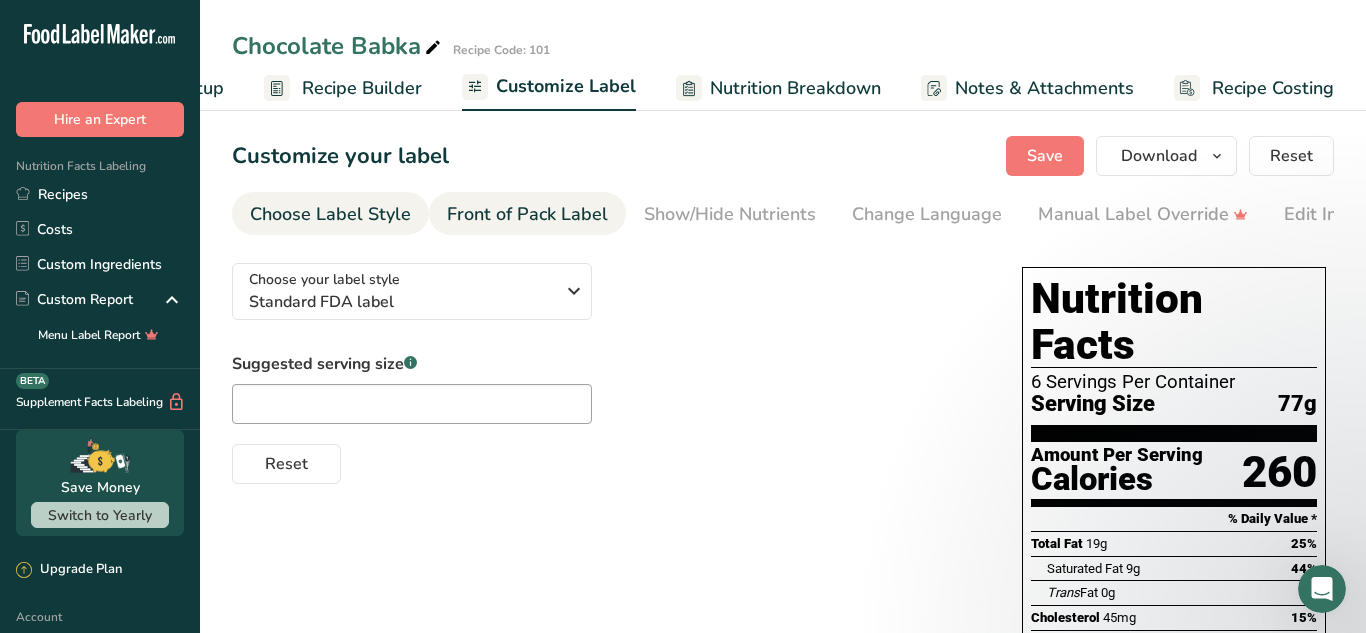 click on "Front of Pack Label" at bounding box center [527, 214] 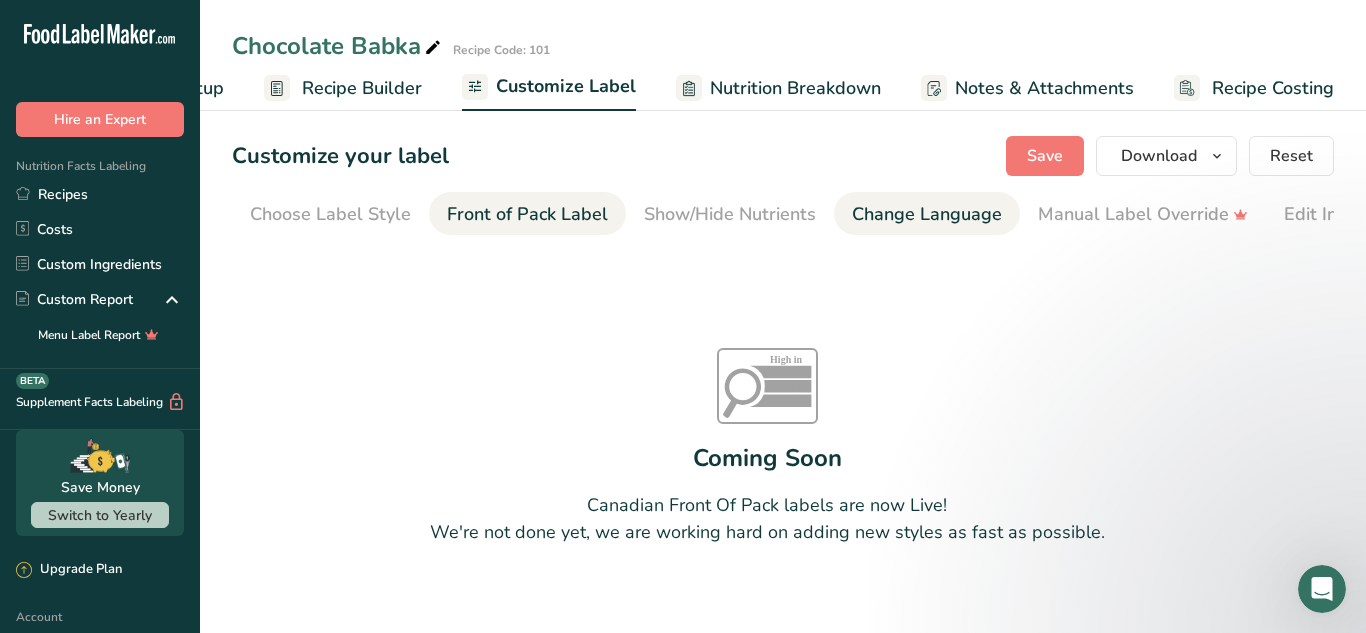 scroll, scrollTop: 0, scrollLeft: 194, axis: horizontal 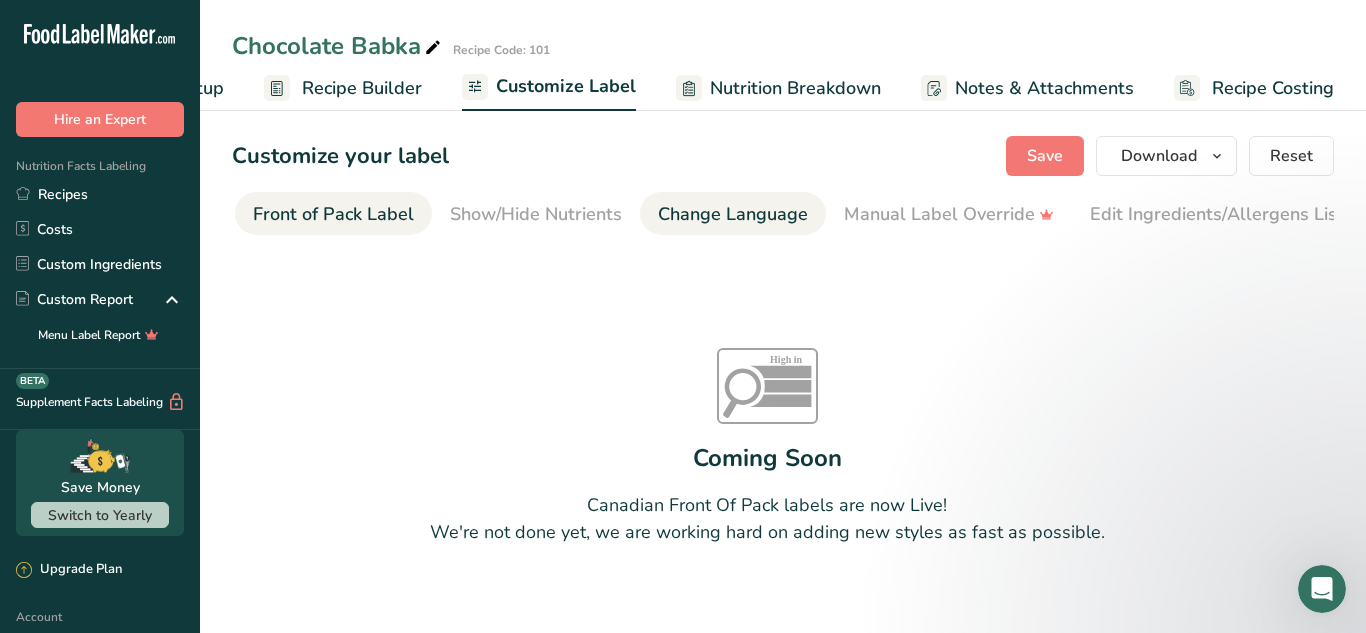 click on "Change Language" at bounding box center (733, 214) 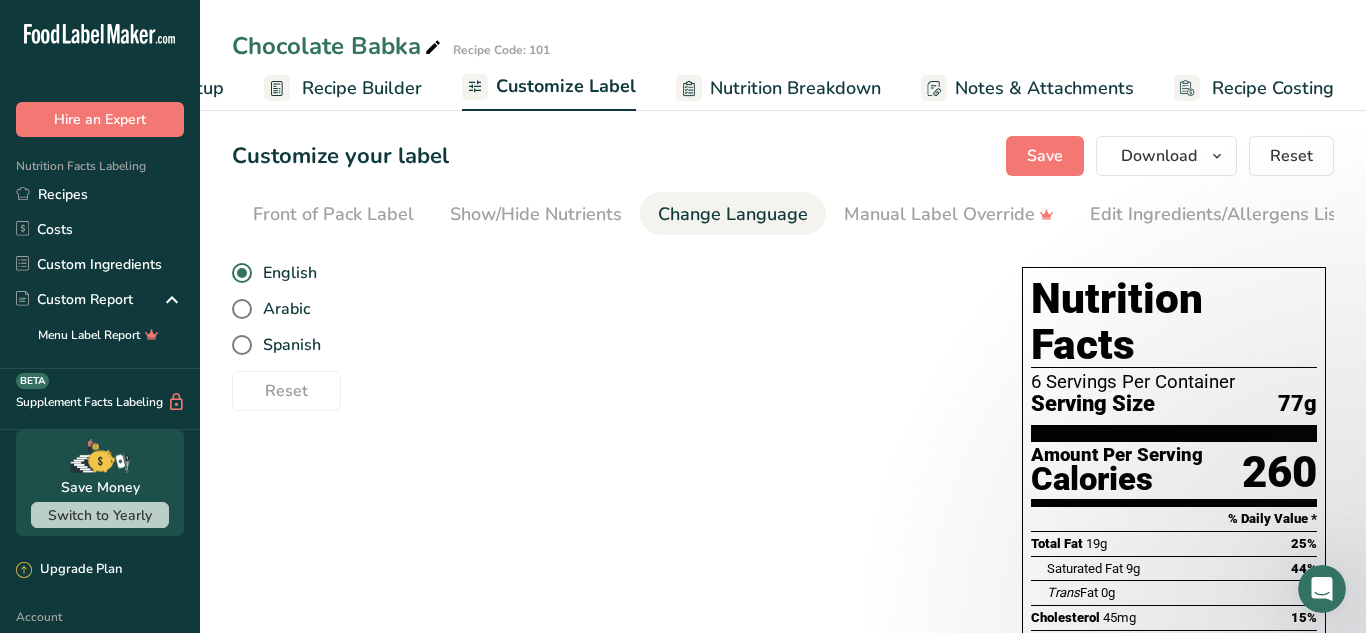 scroll, scrollTop: 0, scrollLeft: 375, axis: horizontal 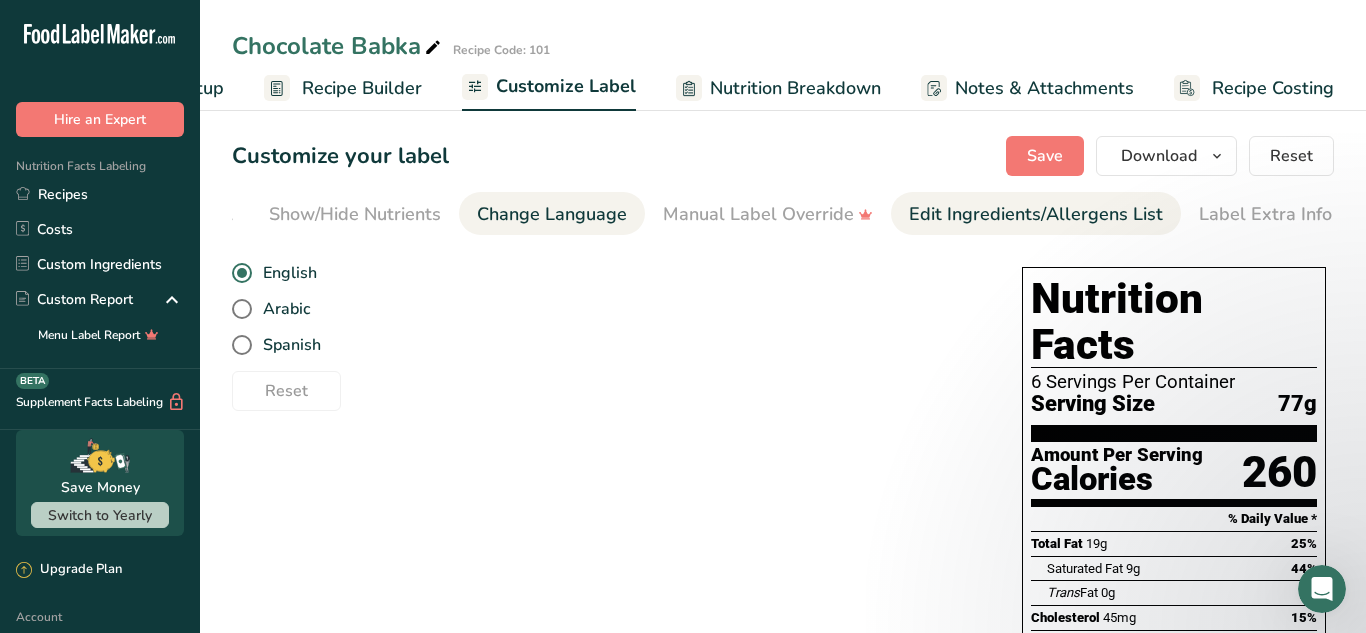 click on "Edit Ingredients/Allergens List" at bounding box center [1036, 214] 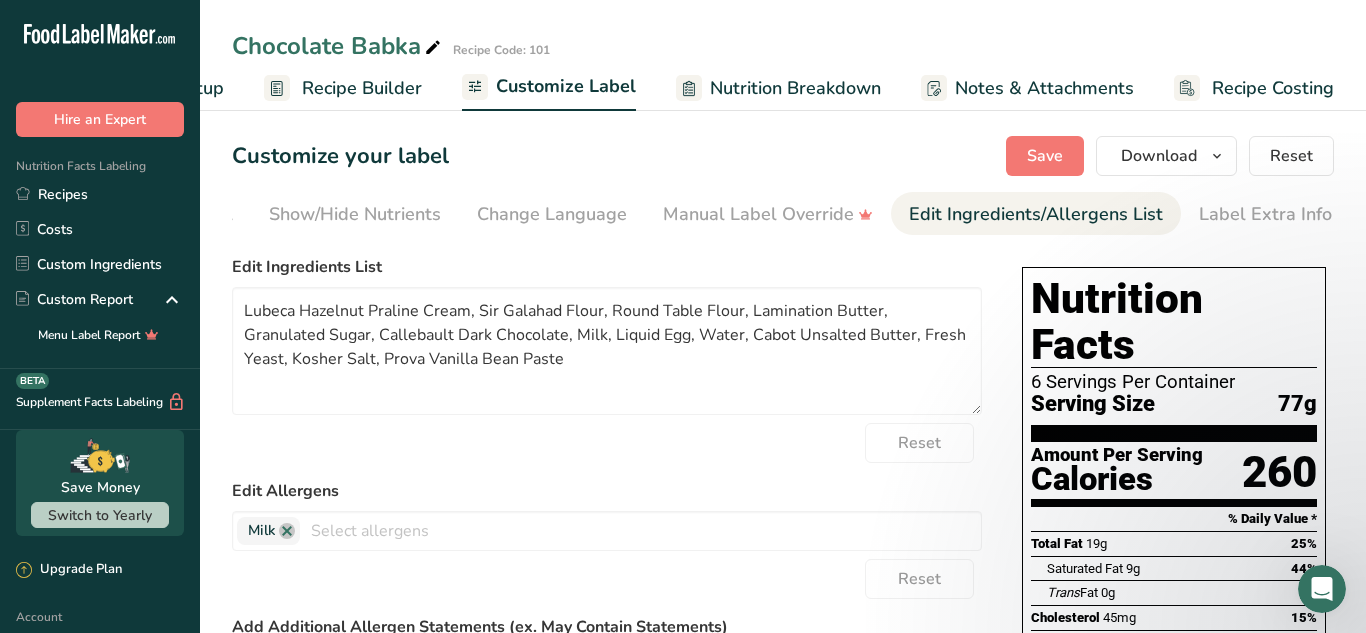 click on "Edit Ingredients/Allergens List" at bounding box center [1036, 214] 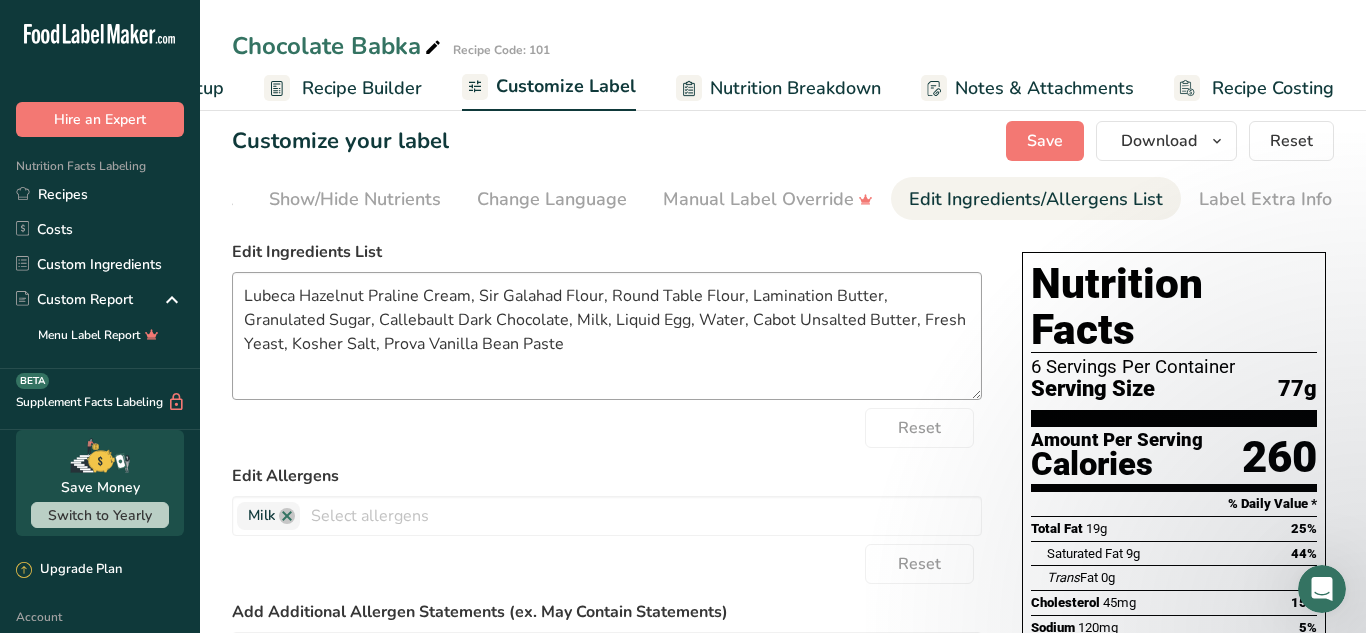 scroll, scrollTop: 0, scrollLeft: 0, axis: both 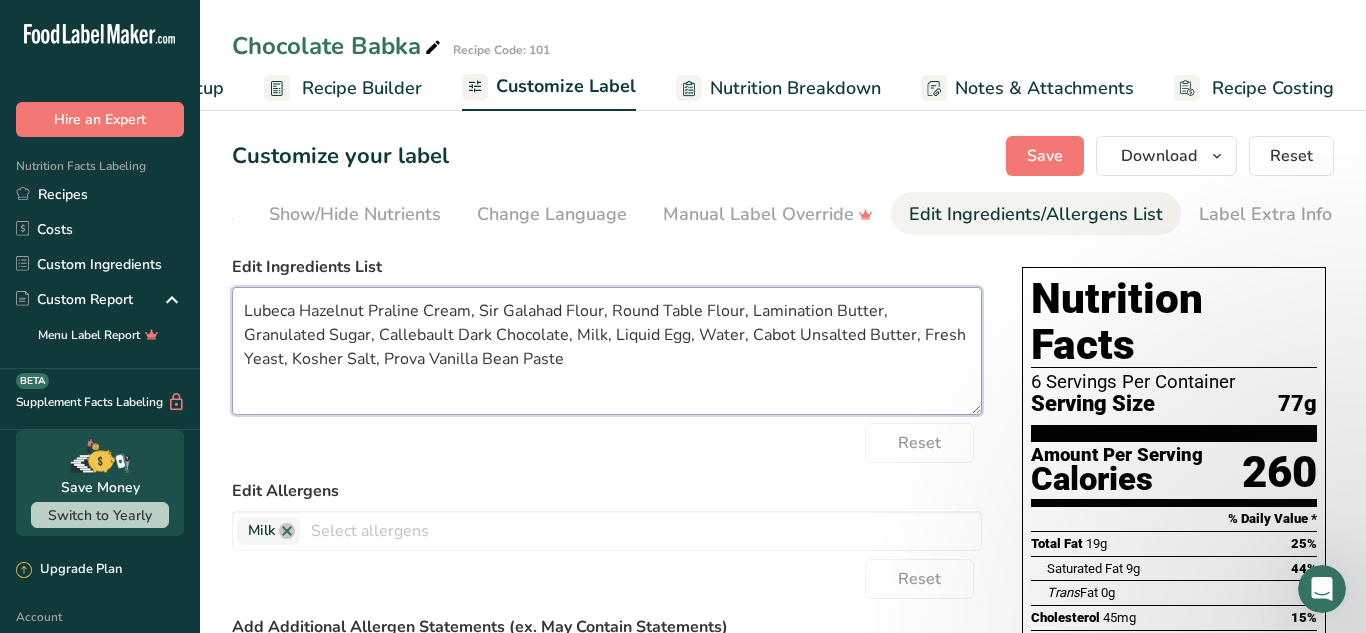 click on "Lubeca Hazelnut Praline Cream, Sir Galahad Flour, Round Table Flour, Lamination Butter, Granulated Sugar, Callebault Dark Chocolate, Milk, Liquid Egg, Water, Cabot Unsalted Butter, Fresh Yeast, Kosher Salt, Prova Vanilla Bean Paste" at bounding box center [607, 351] 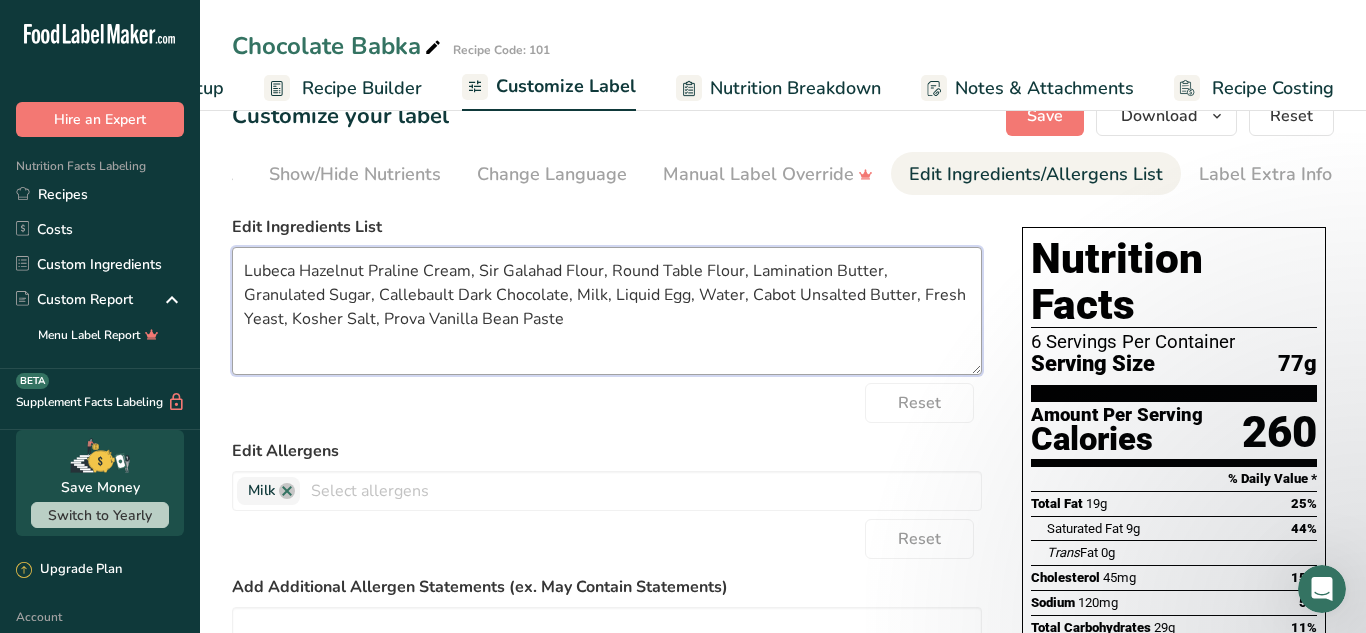 scroll, scrollTop: 0, scrollLeft: 0, axis: both 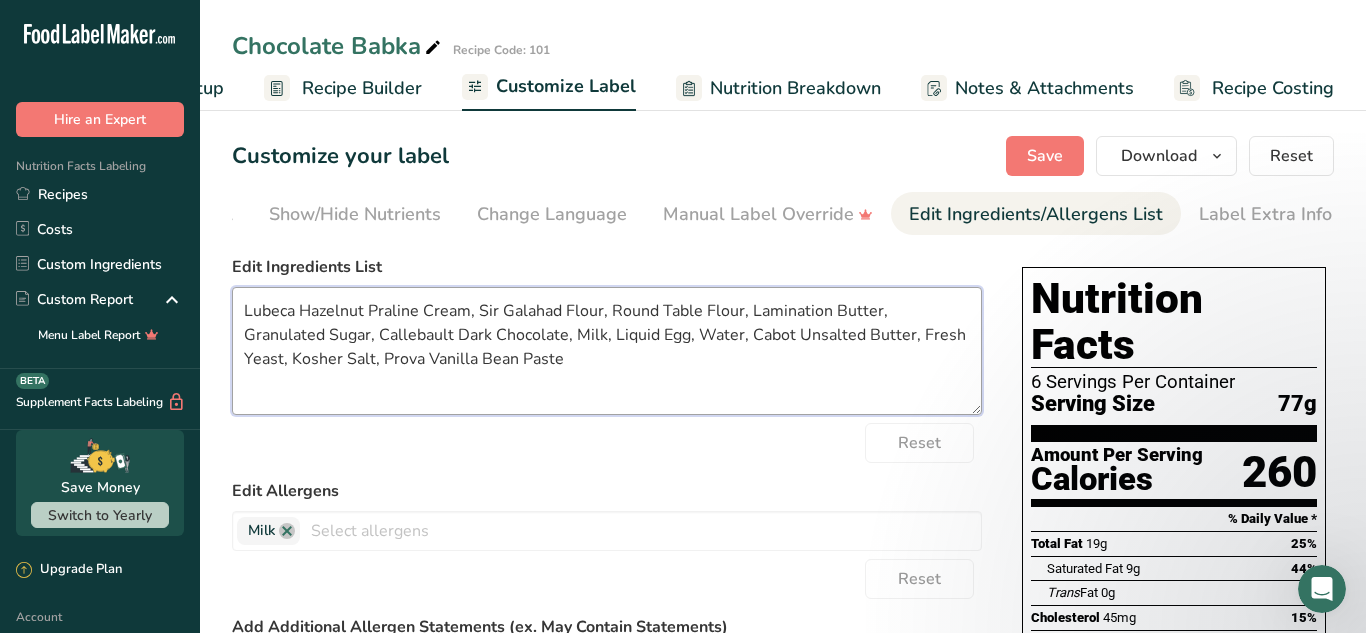 click on "Lubeca Hazelnut Praline Cream, Sir Galahad Flour, Round Table Flour, Lamination Butter, Granulated Sugar, Callebault Dark Chocolate, Milk, Liquid Egg, Water, Cabot Unsalted Butter, Fresh Yeast, Kosher Salt, Prova Vanilla Bean Paste" at bounding box center (607, 351) 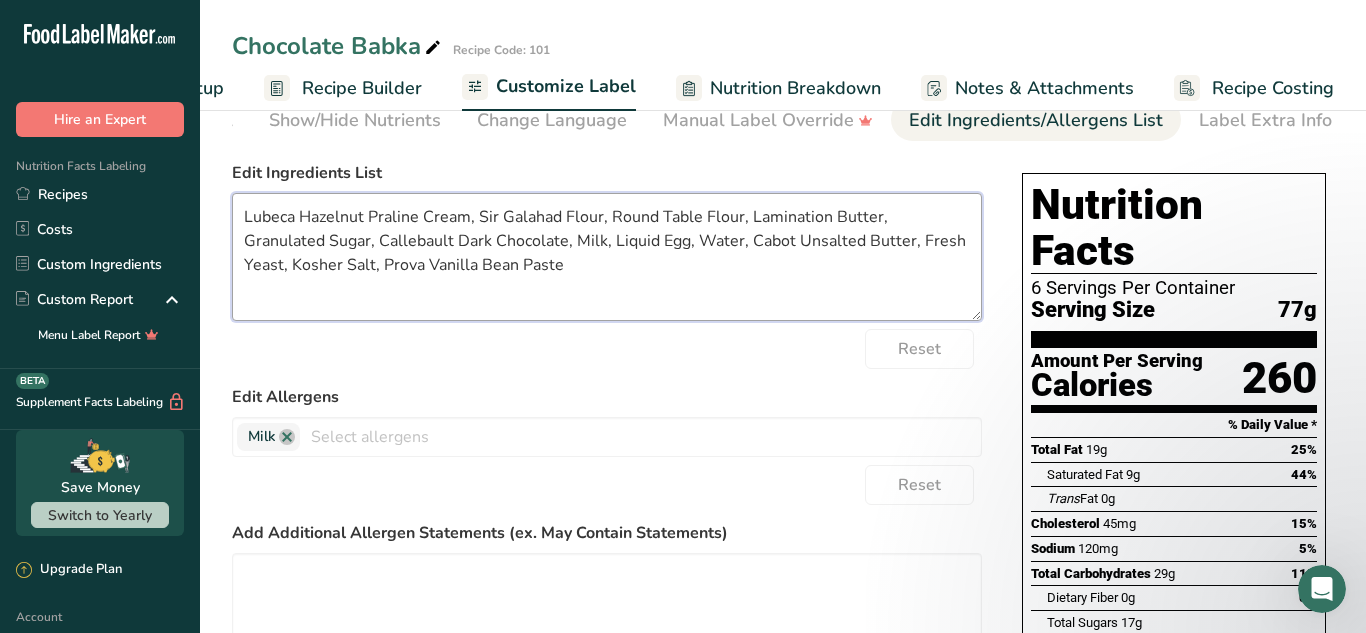 scroll, scrollTop: 0, scrollLeft: 0, axis: both 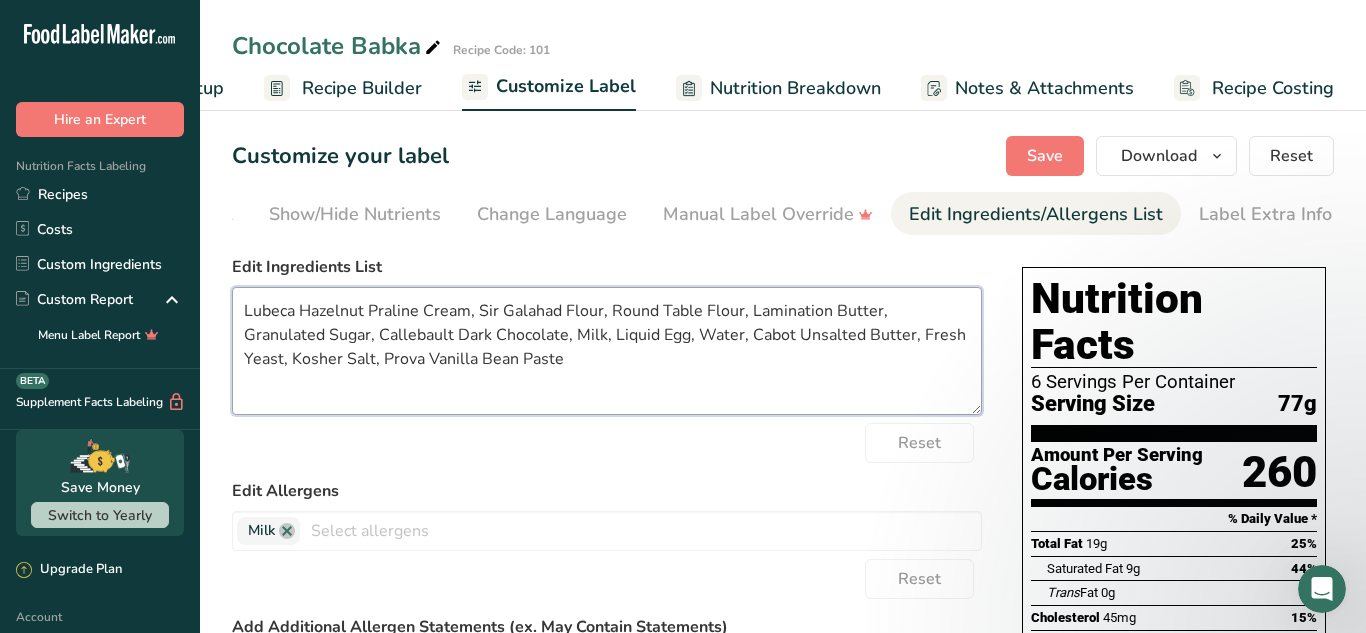 click on "Lubeca Hazelnut Praline Cream, Sir Galahad Flour, Round Table Flour, Lamination Butter, Granulated Sugar, Callebault Dark Chocolate, Milk, Liquid Egg, Water, Cabot Unsalted Butter, Fresh Yeast, Kosher Salt, Prova Vanilla Bean Paste" at bounding box center (607, 351) 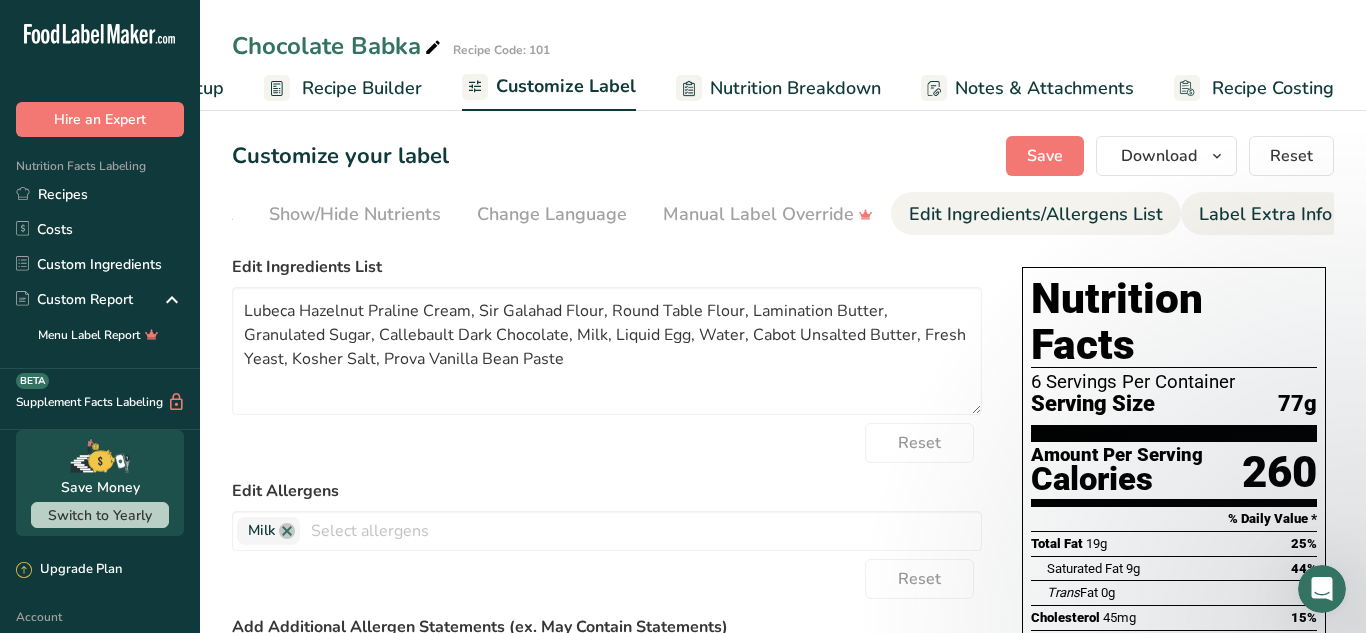 click on "Label Extra Info" at bounding box center [1265, 214] 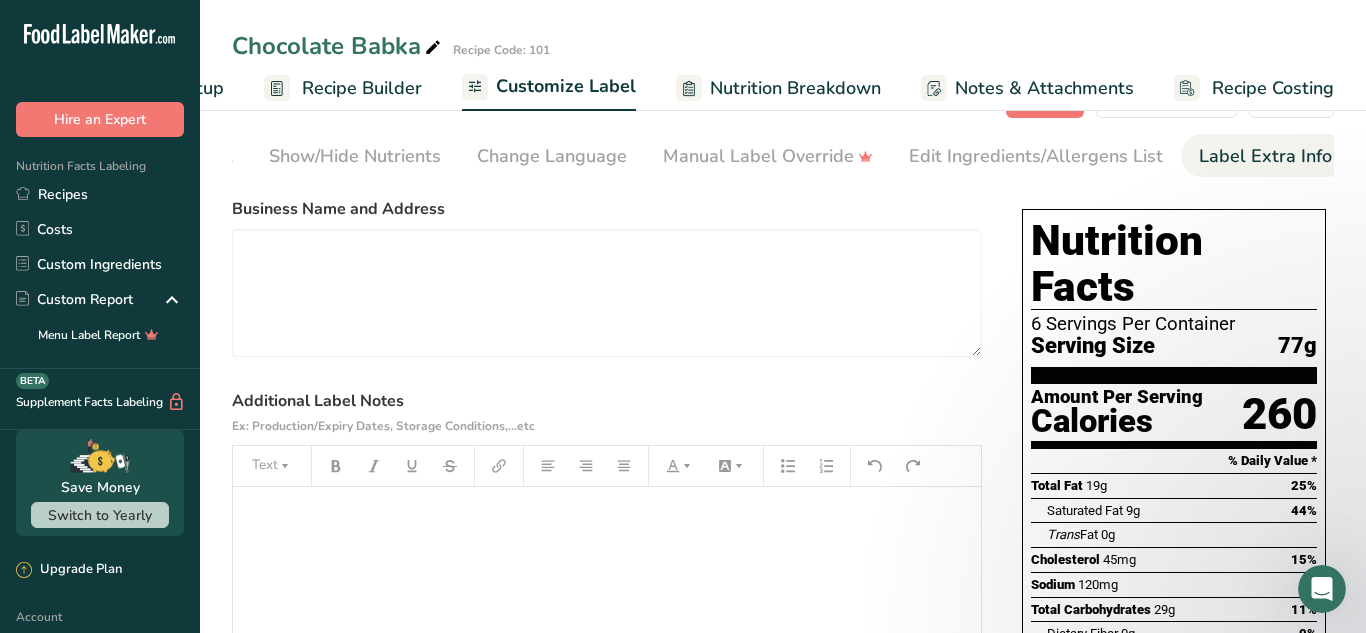 scroll, scrollTop: 0, scrollLeft: 0, axis: both 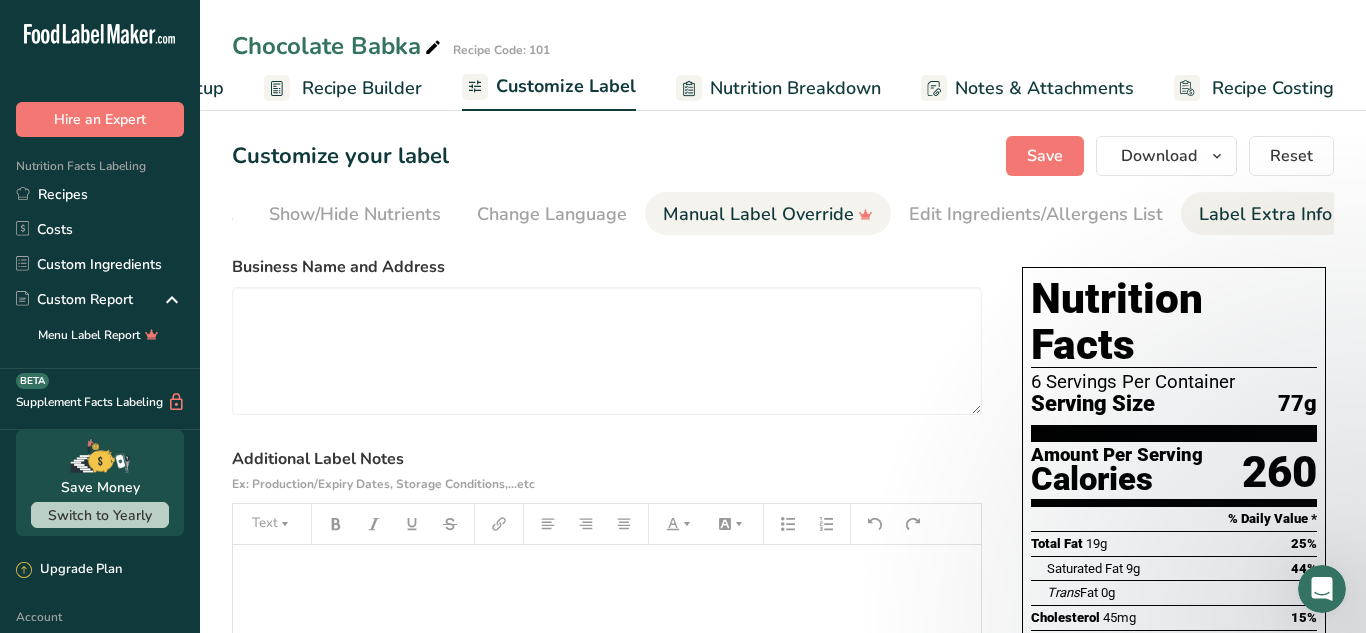 click on "Manual Label Override" at bounding box center [768, 214] 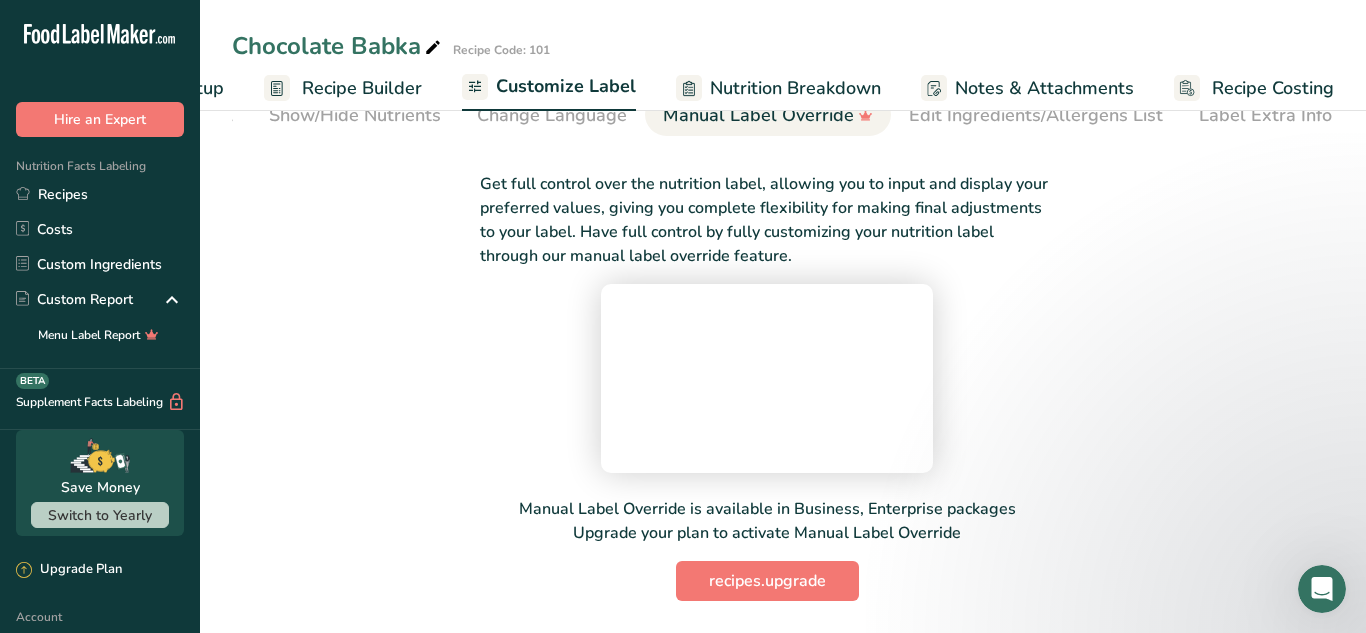 scroll, scrollTop: 258, scrollLeft: 0, axis: vertical 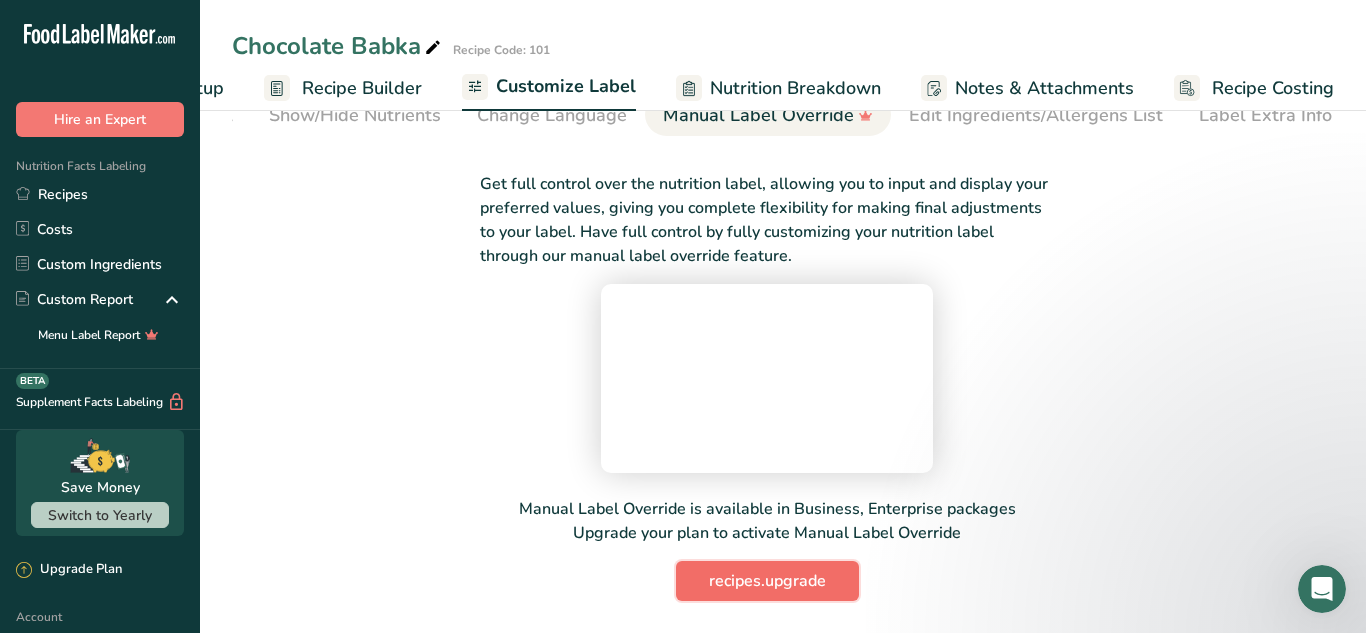 click on "recipes.upgrade" at bounding box center (767, 581) 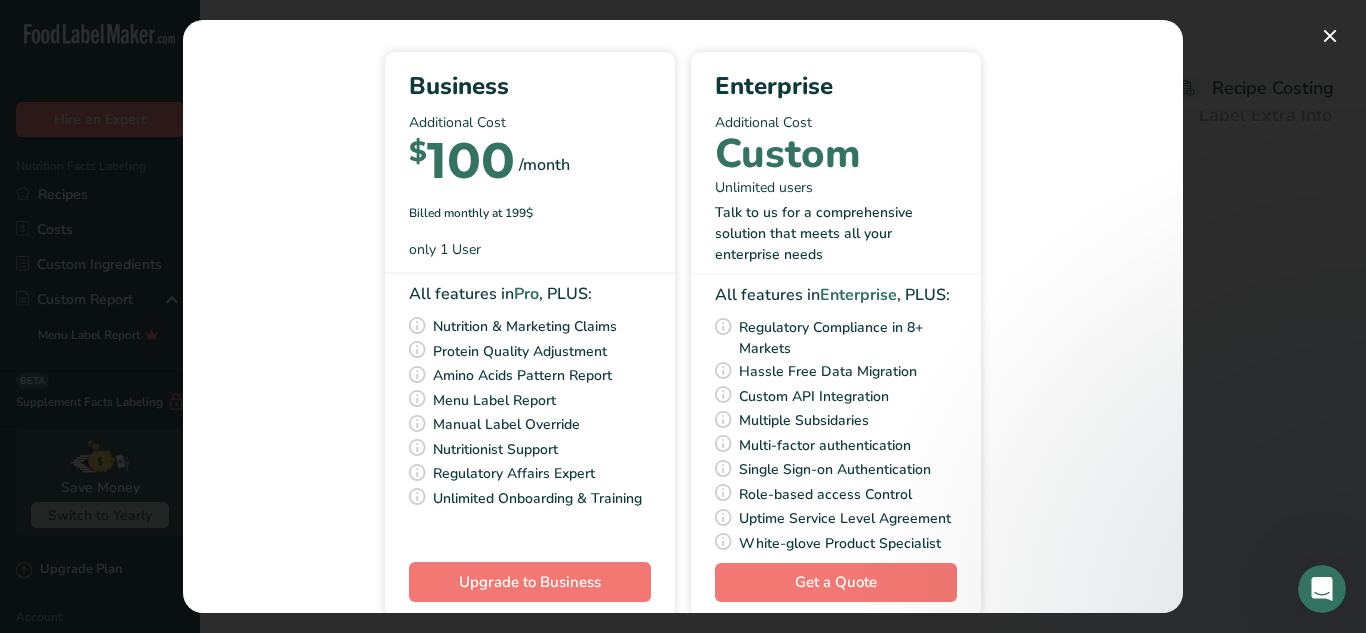scroll, scrollTop: 0, scrollLeft: 0, axis: both 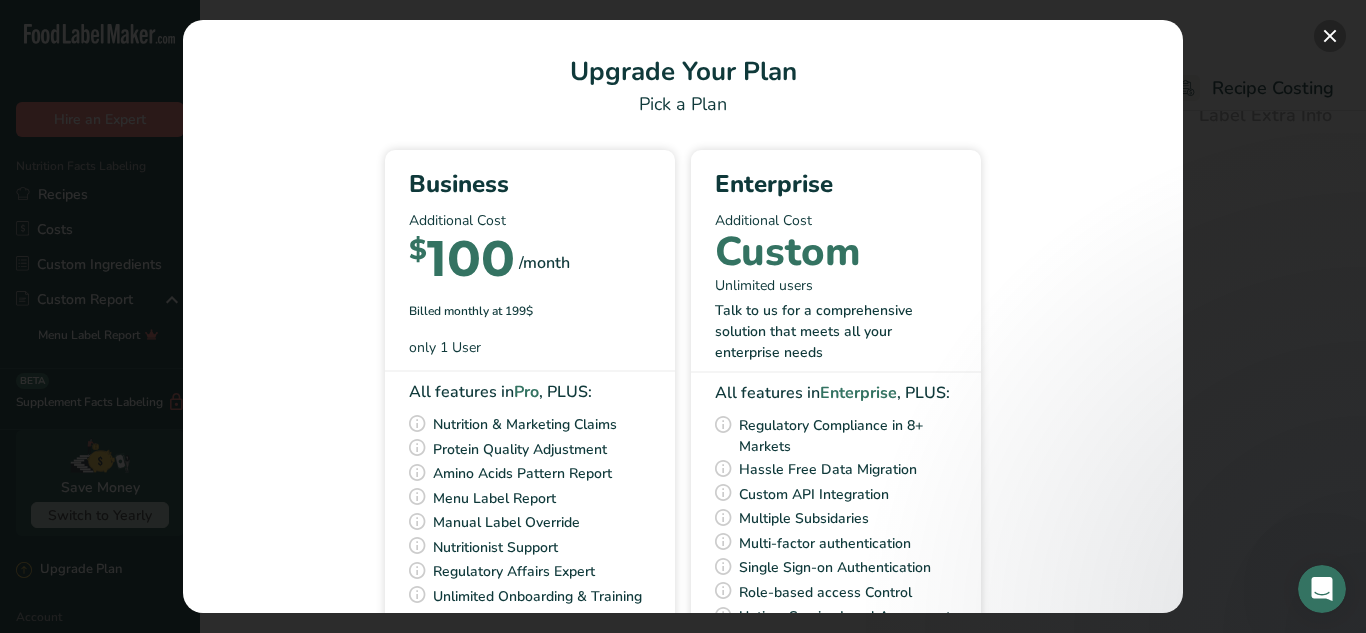 click at bounding box center (1330, 36) 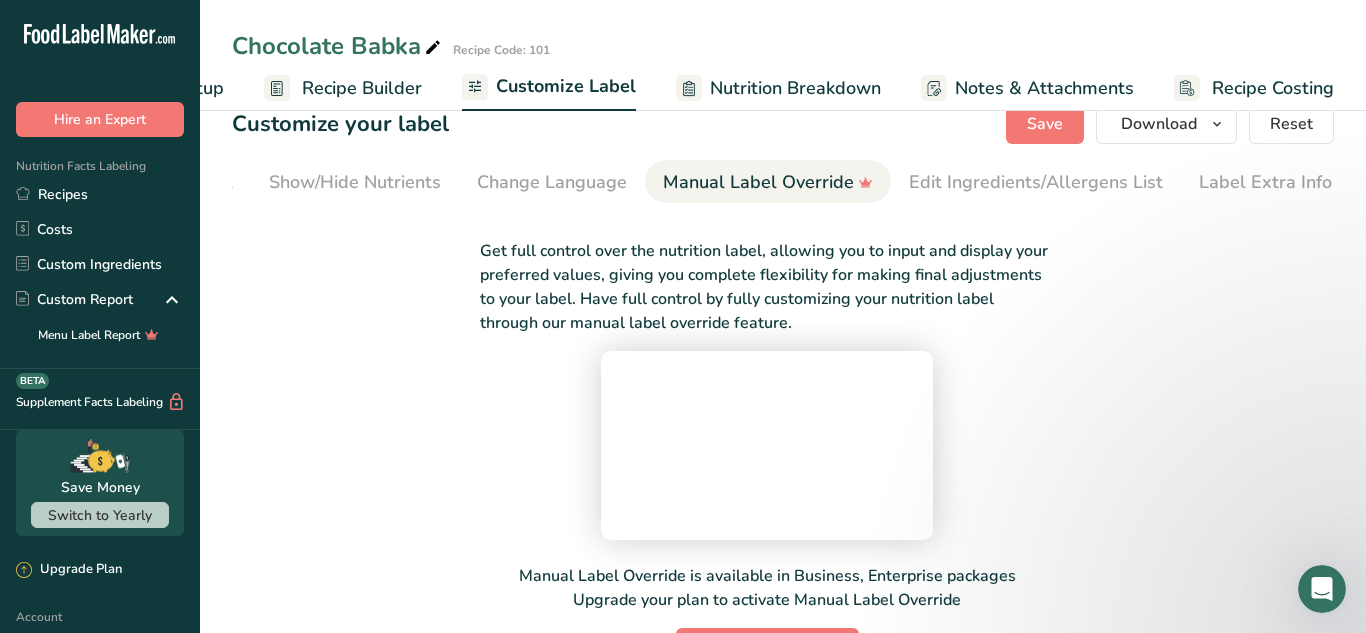 scroll, scrollTop: 0, scrollLeft: 0, axis: both 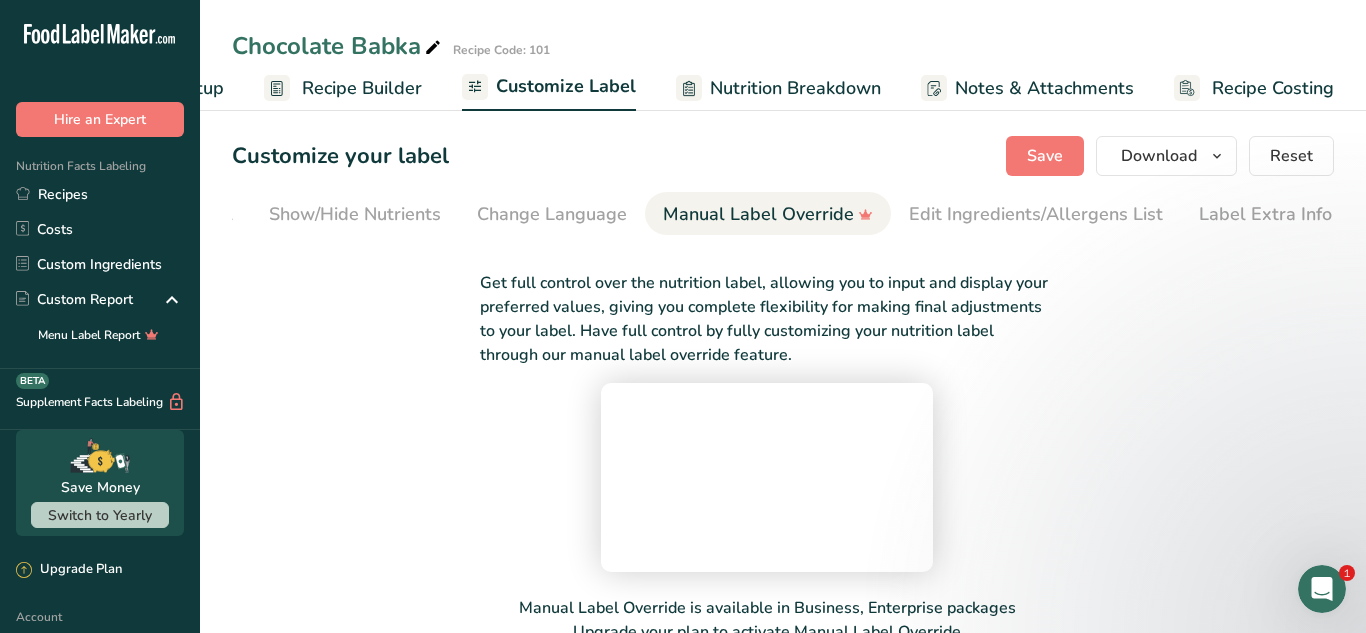 click 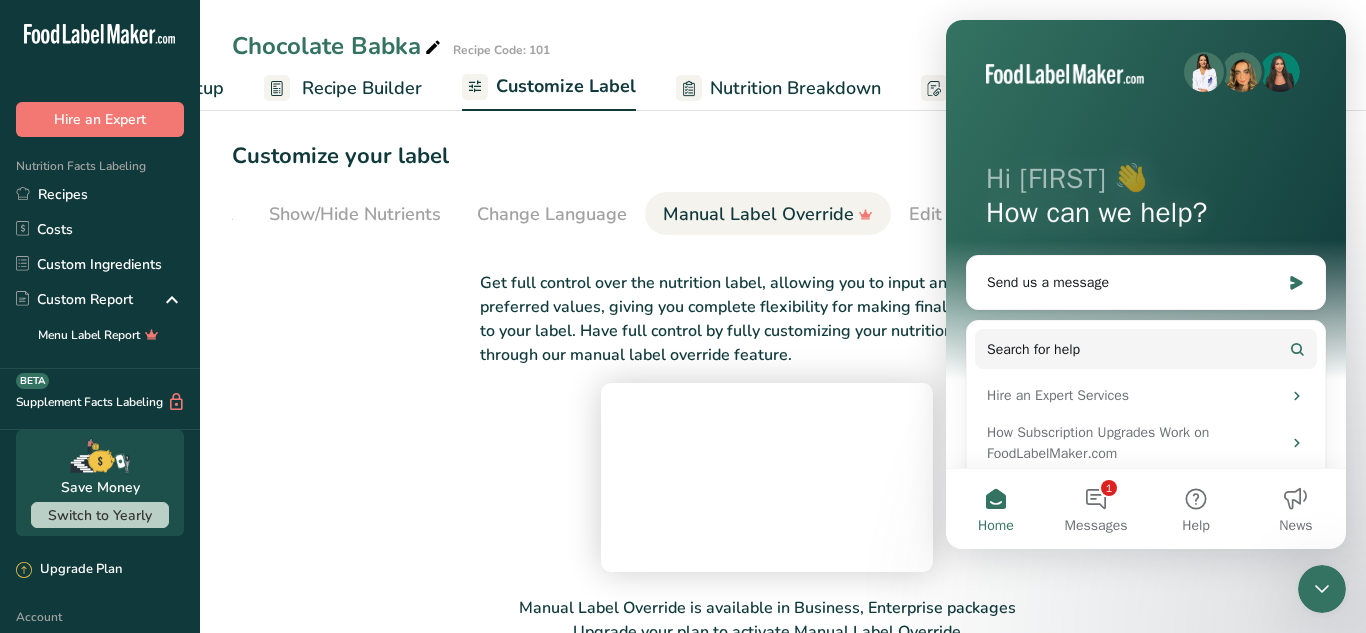 scroll, scrollTop: 0, scrollLeft: 0, axis: both 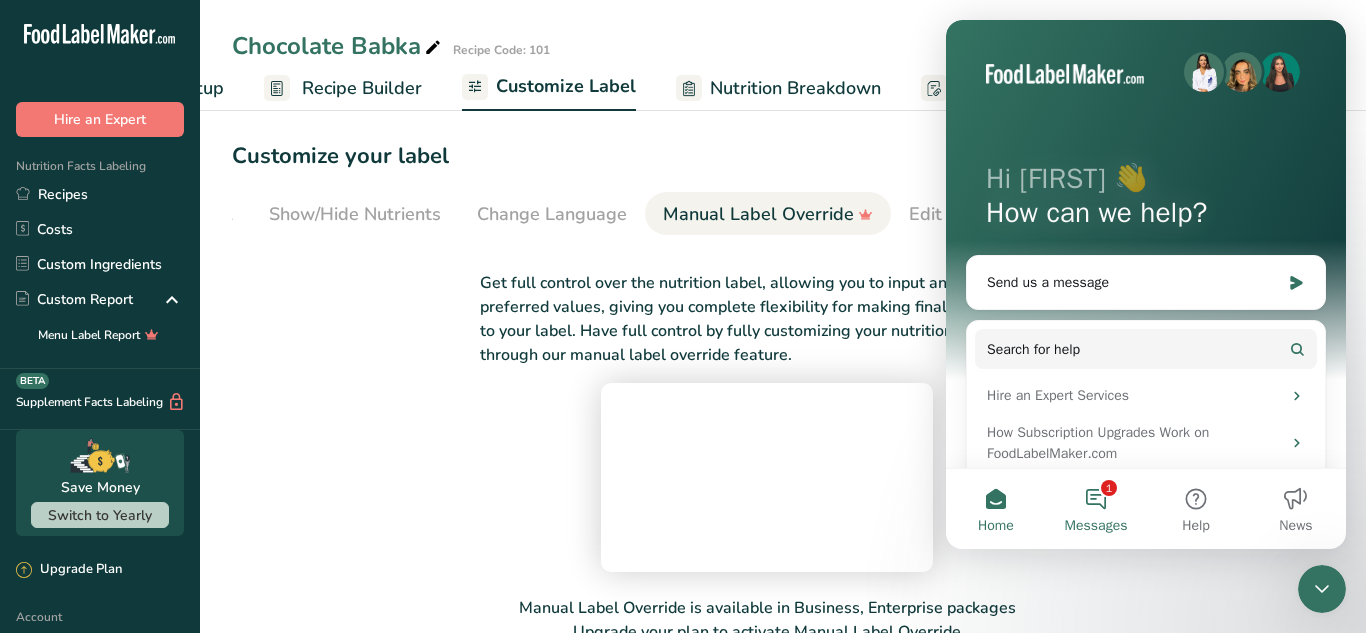 click on "1 Messages" at bounding box center (1096, 509) 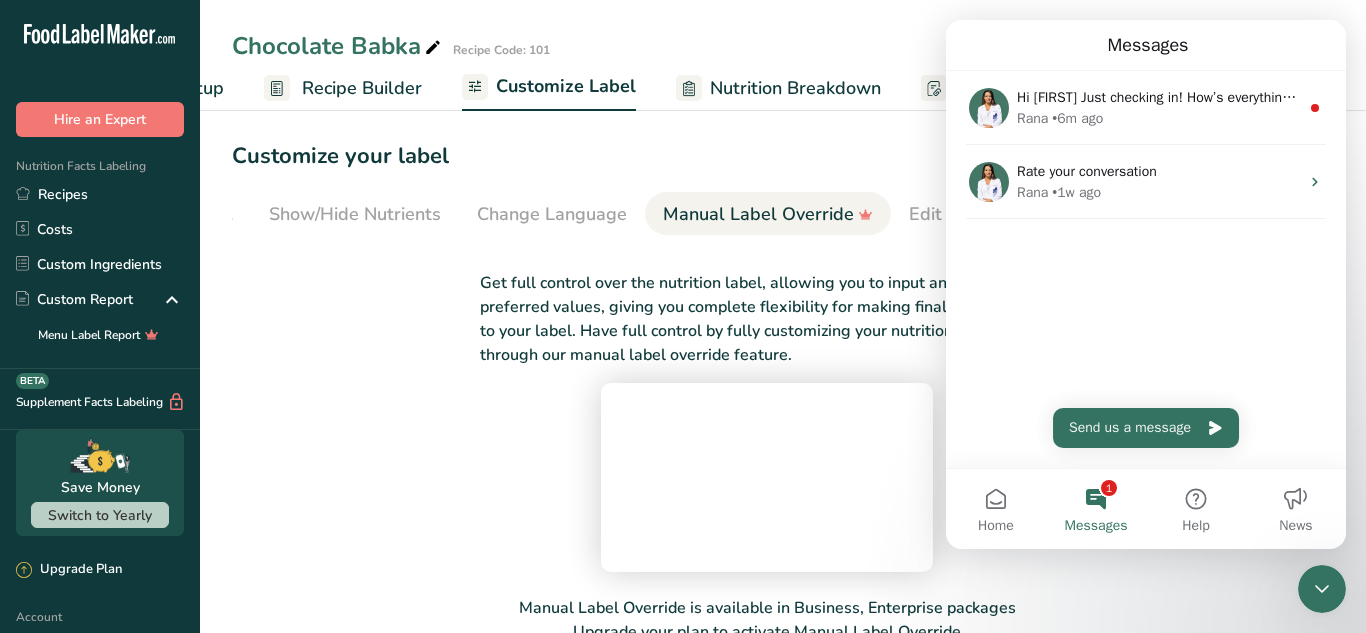 click on "Rana •  6m ago" at bounding box center (1158, 118) 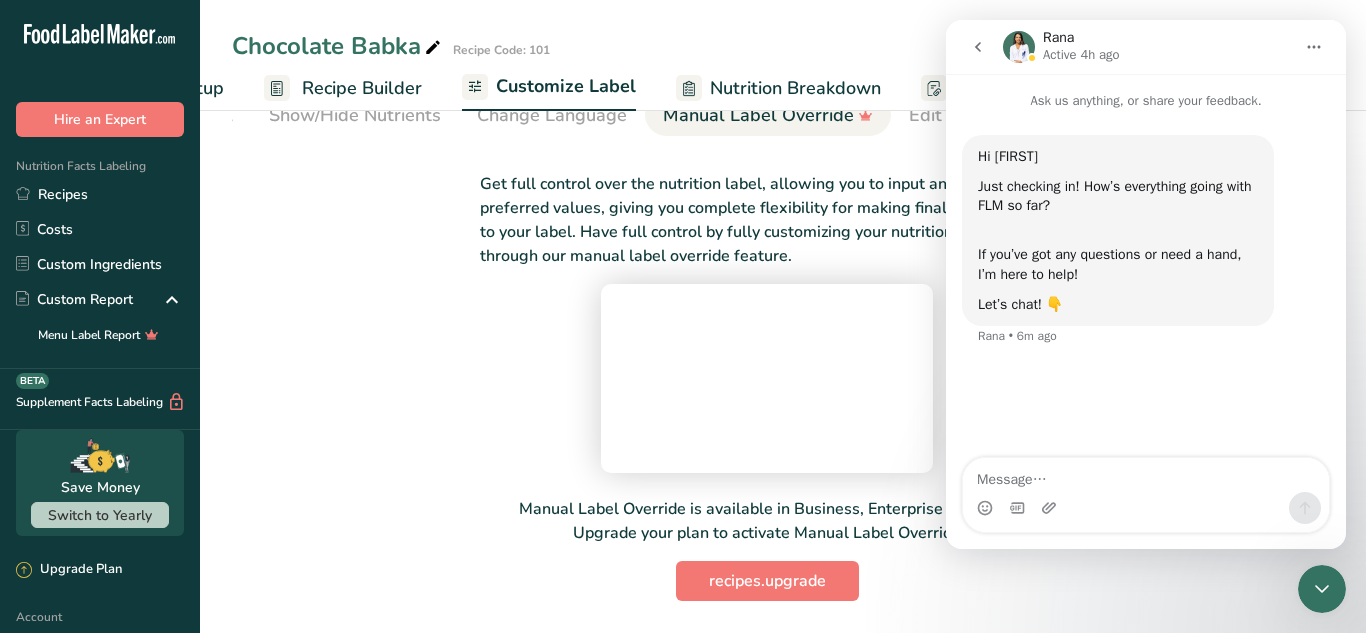 scroll, scrollTop: 219, scrollLeft: 0, axis: vertical 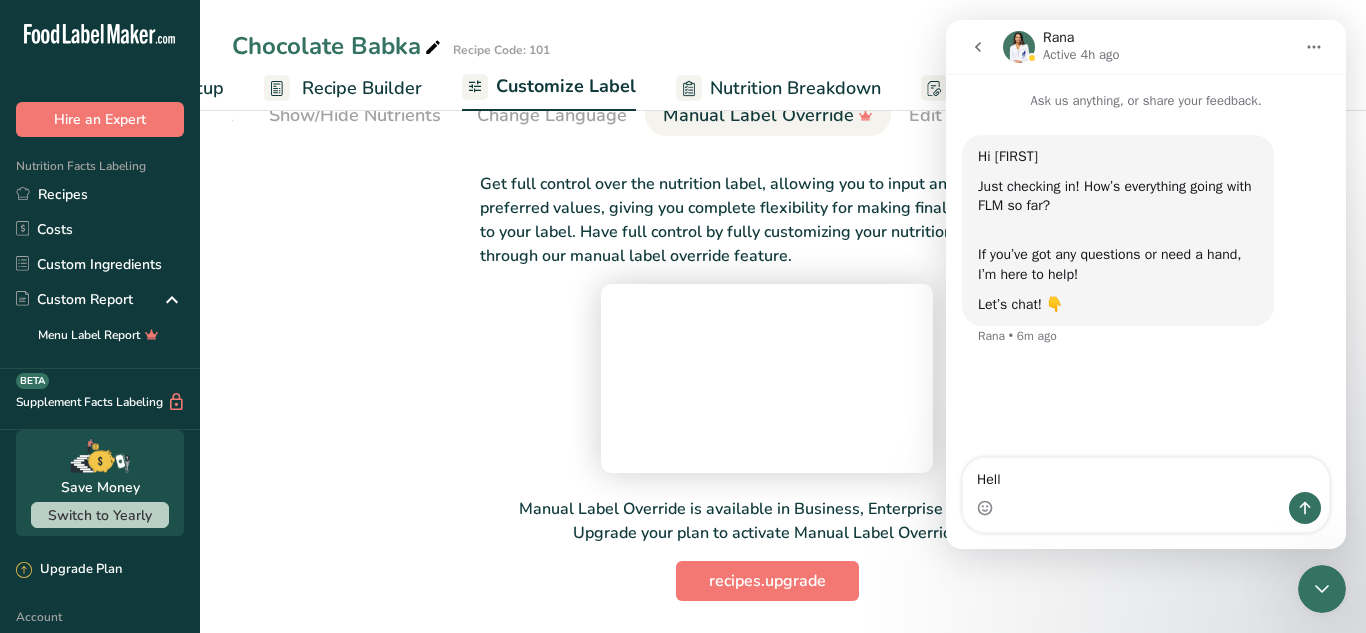 type on "Hello" 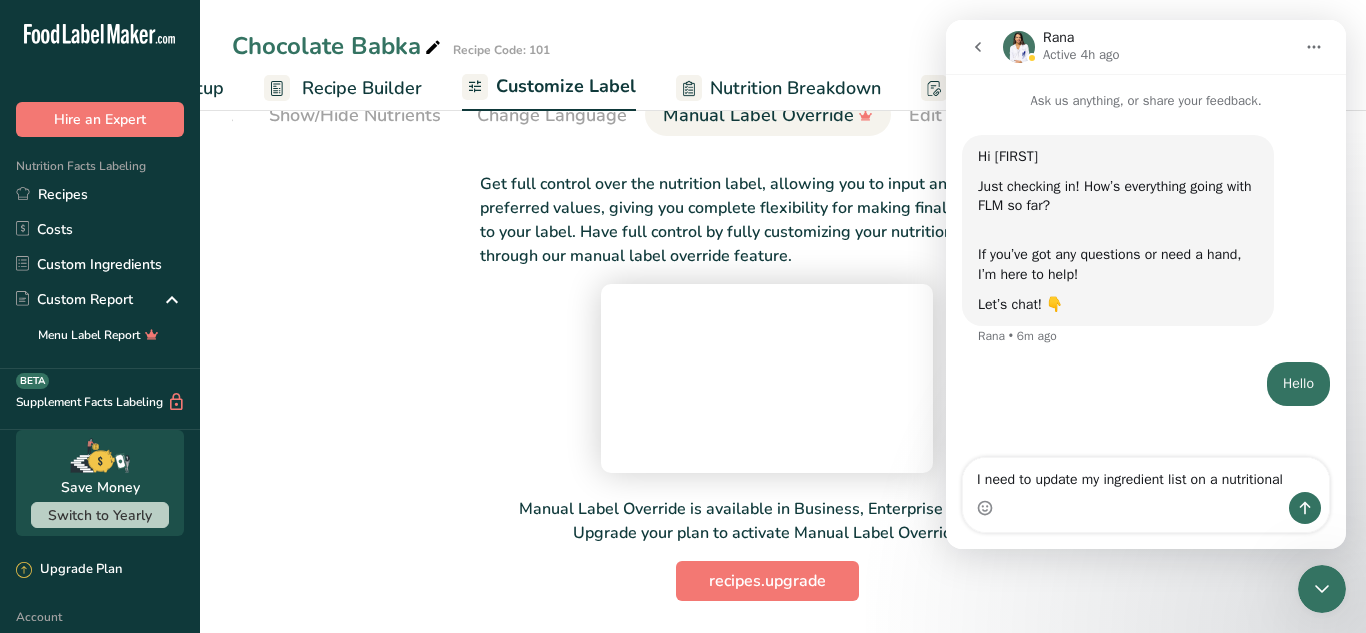 type on "I need to update my ingredient list on a nutritional Label" 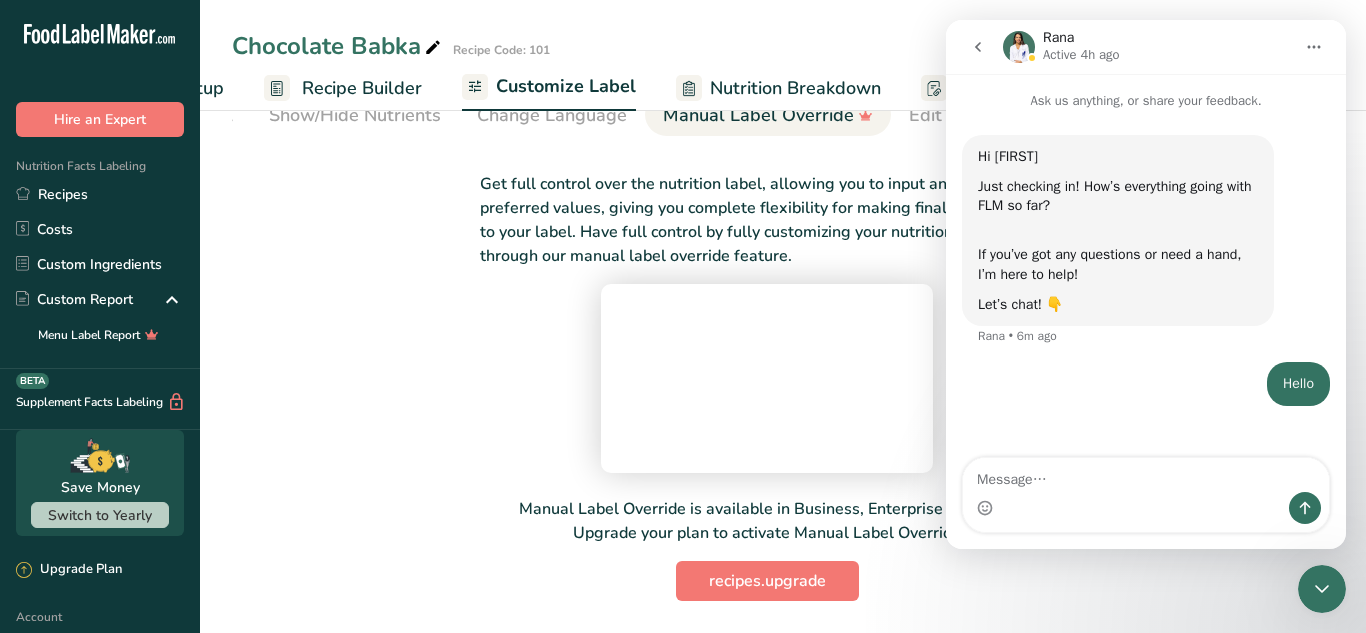type on "]" 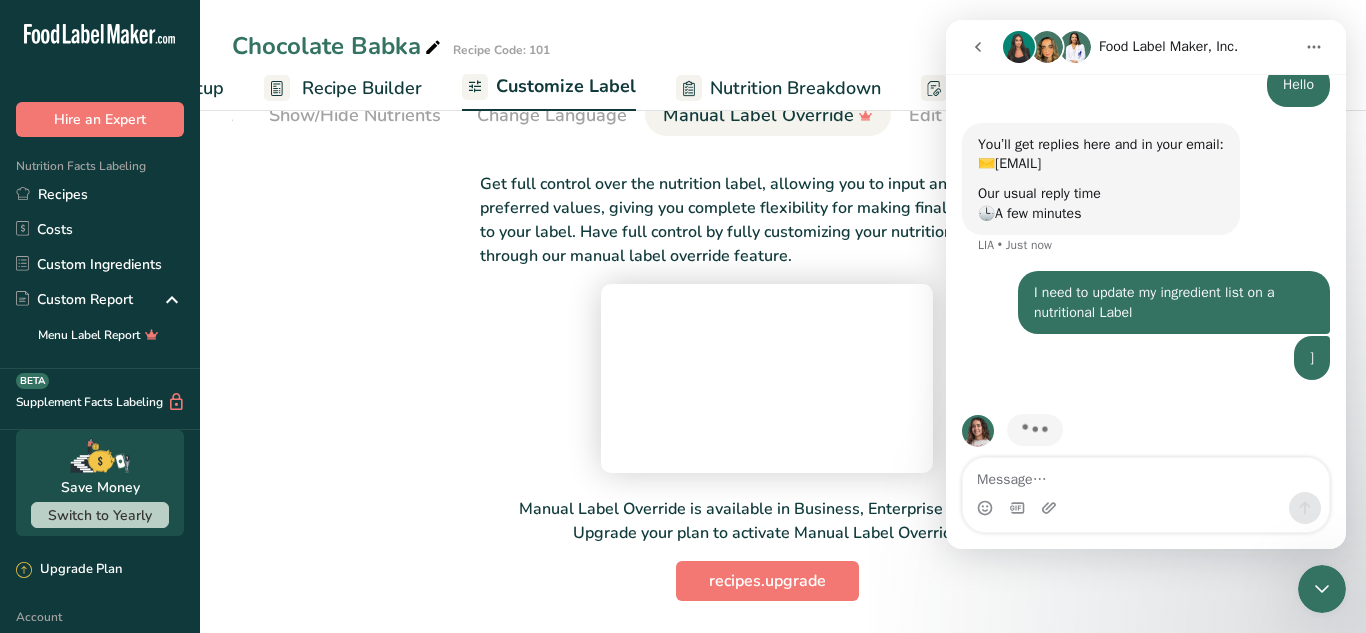 scroll, scrollTop: 356, scrollLeft: 0, axis: vertical 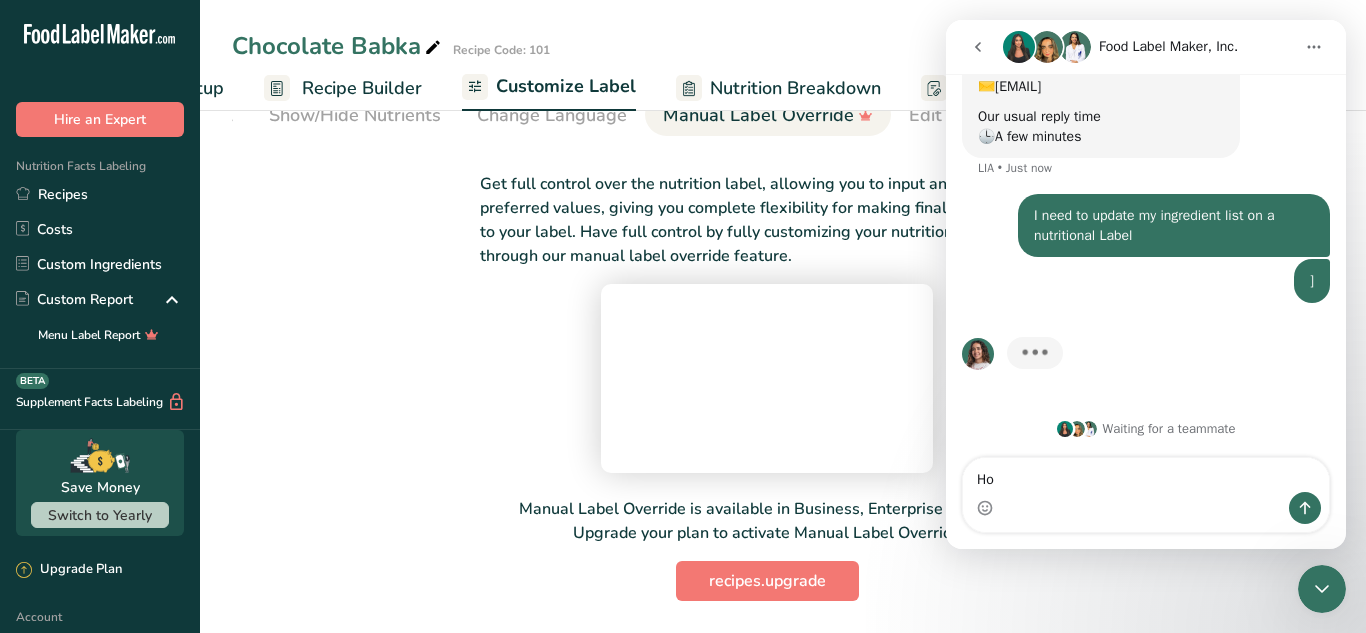 type on "H" 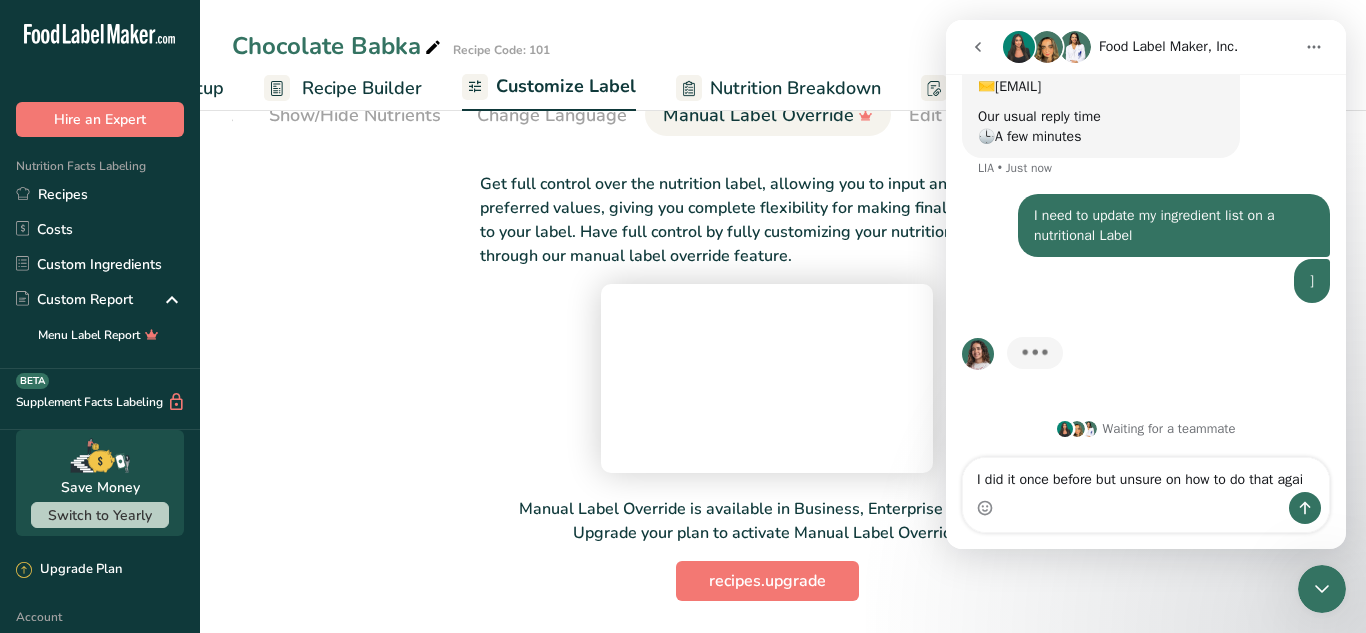 type on "I did it once before but unsure on how to do that again" 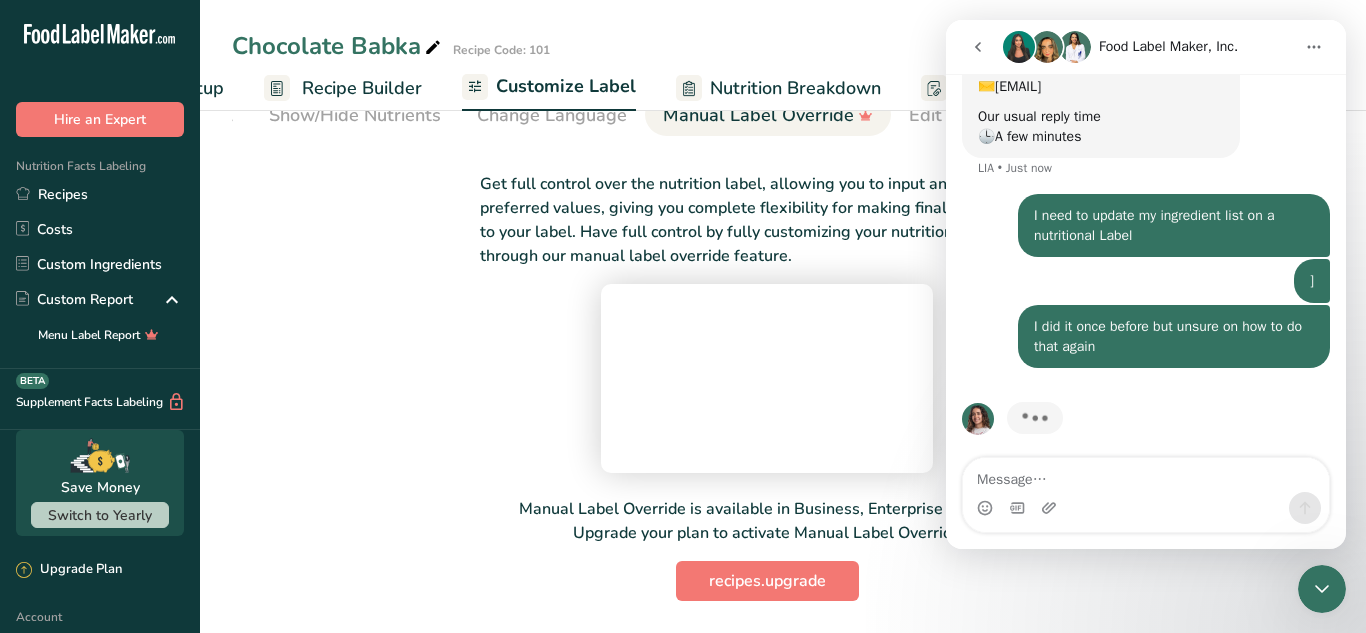 scroll, scrollTop: 421, scrollLeft: 0, axis: vertical 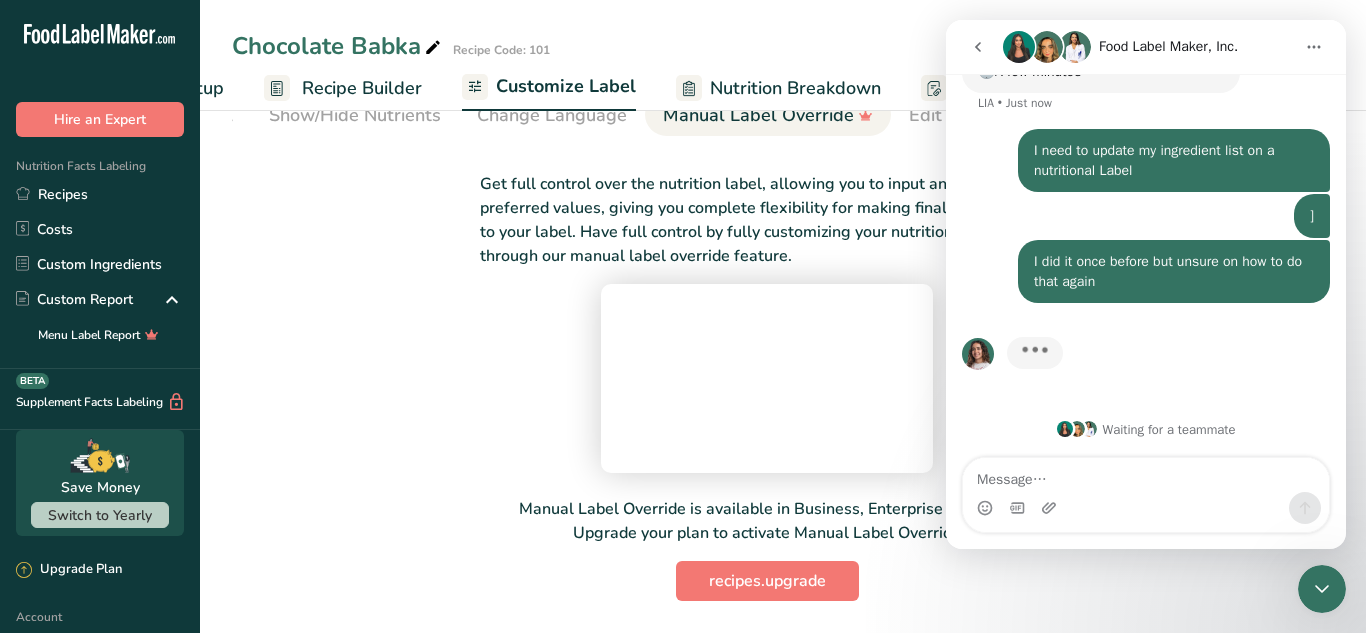 click at bounding box center [1146, 475] 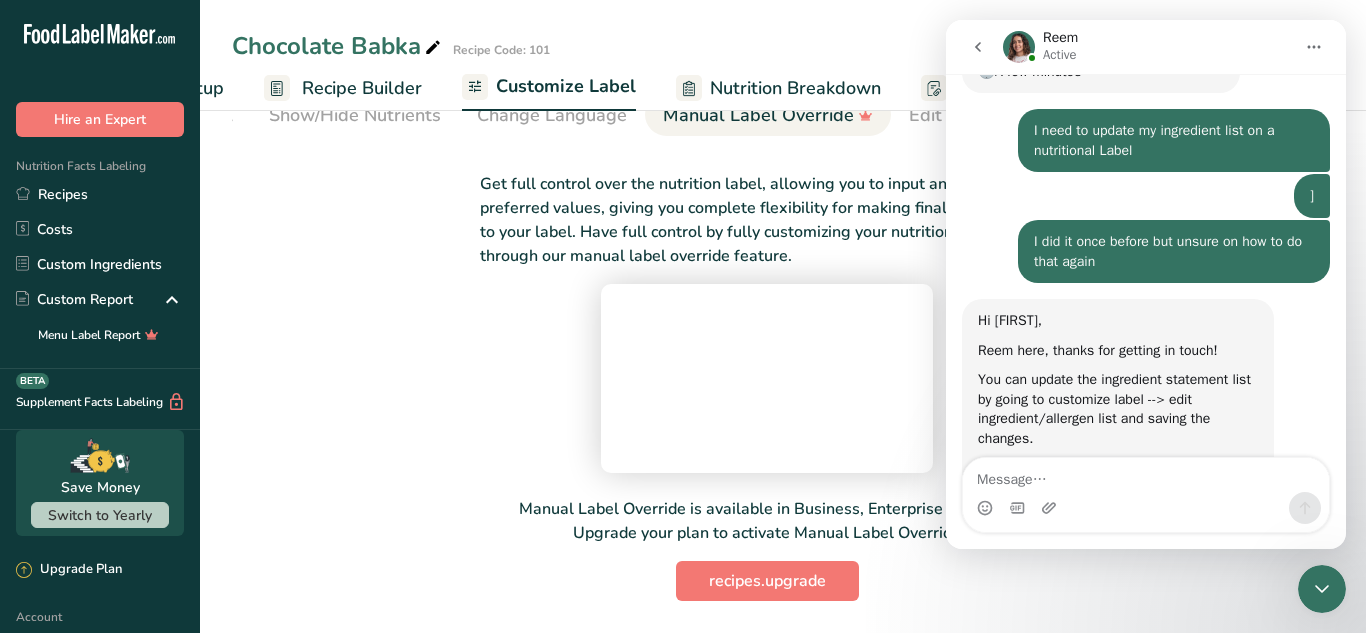 scroll, scrollTop: 495, scrollLeft: 0, axis: vertical 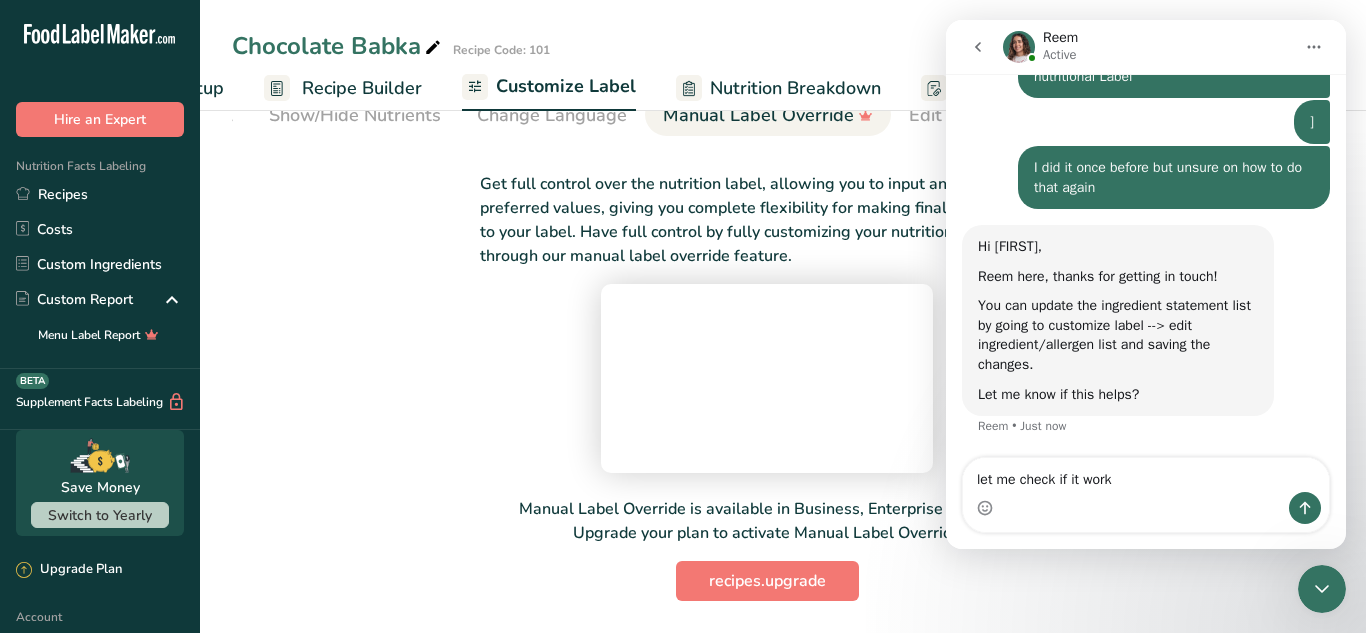type on "let me check if it works" 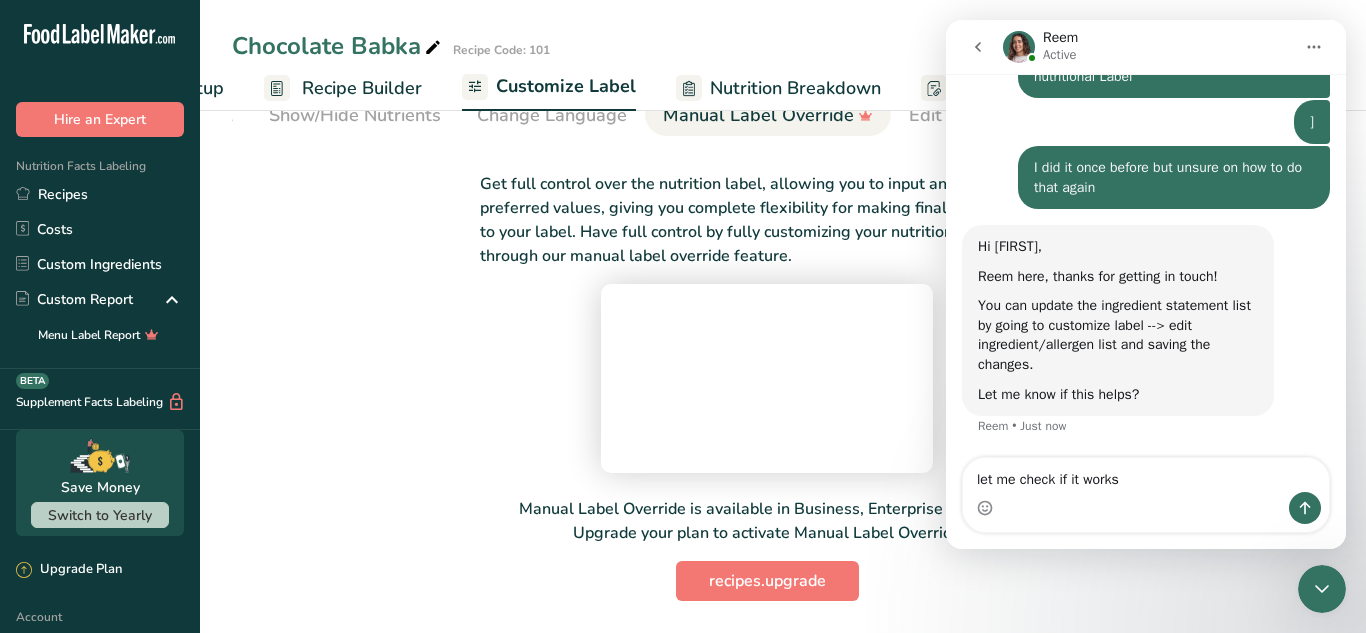 type 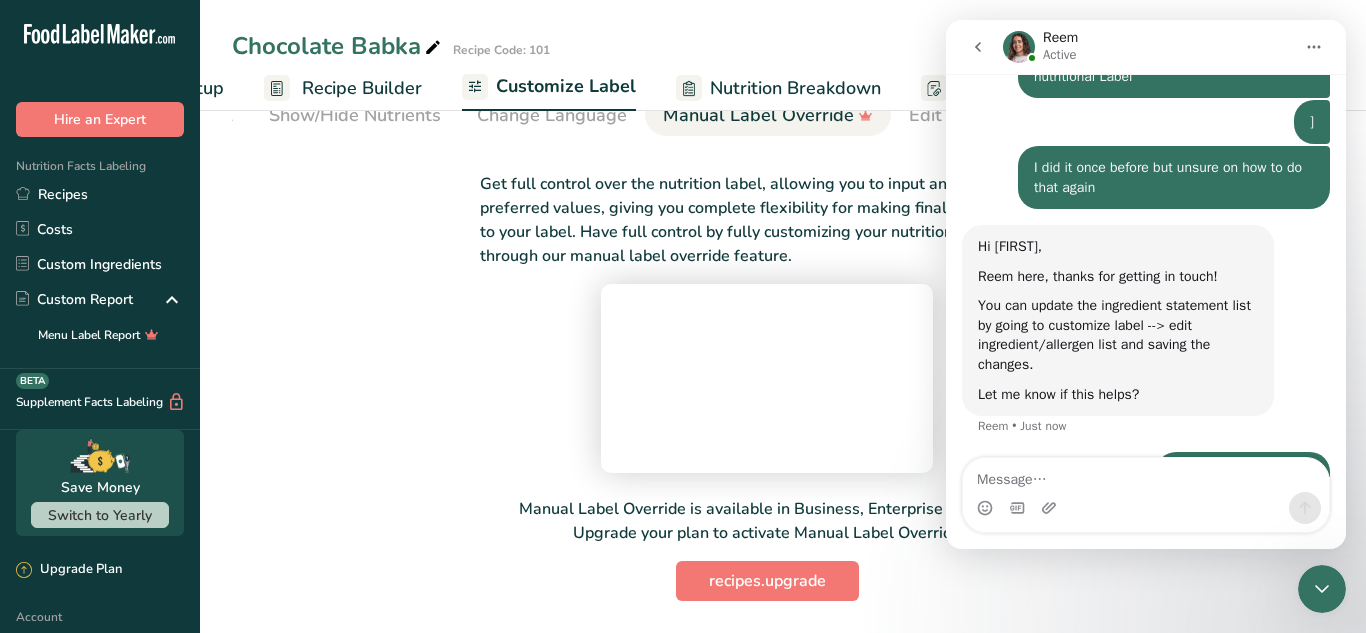 scroll, scrollTop: 555, scrollLeft: 0, axis: vertical 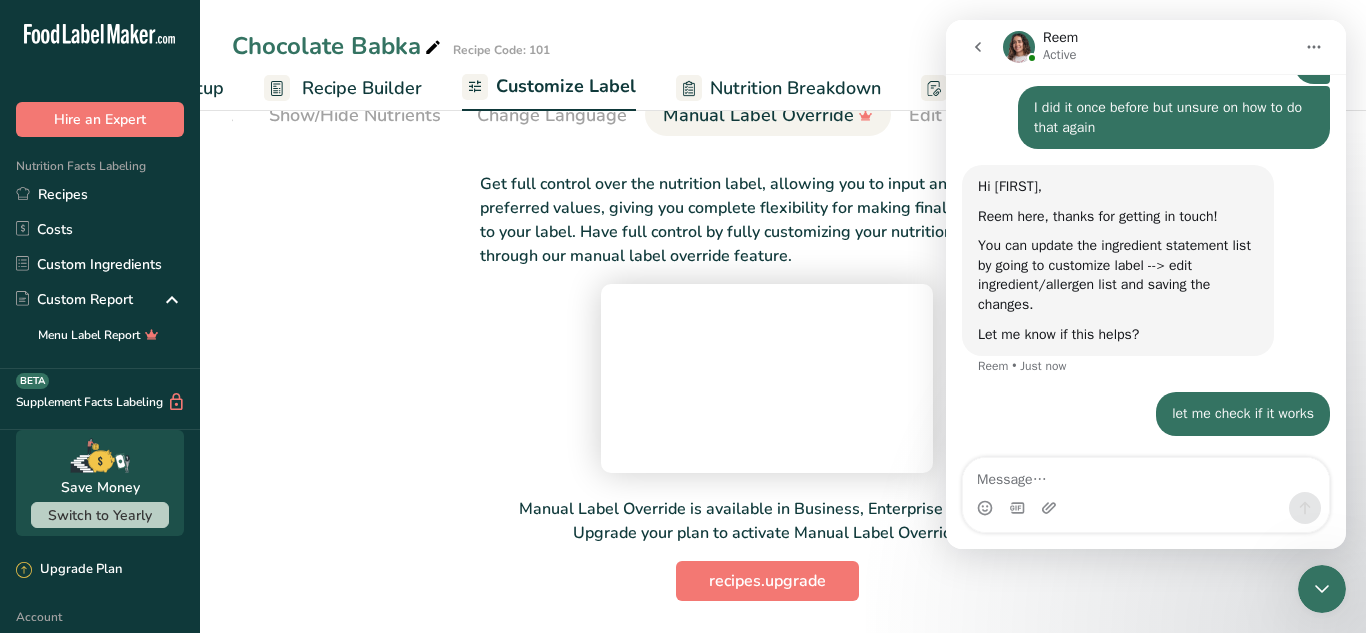 click on "Get full control over the nutrition label, allowing you to input and display your preferred values, giving you complete flexibility for making final adjustments to your label. Have full control by fully customizing your nutrition label through our manual label override feature.
Manual Label Override is available in
Business, Enterprise
packages
Upgrade your plan to activate Manual Label Override
recipes.upgrade" at bounding box center [767, 374] 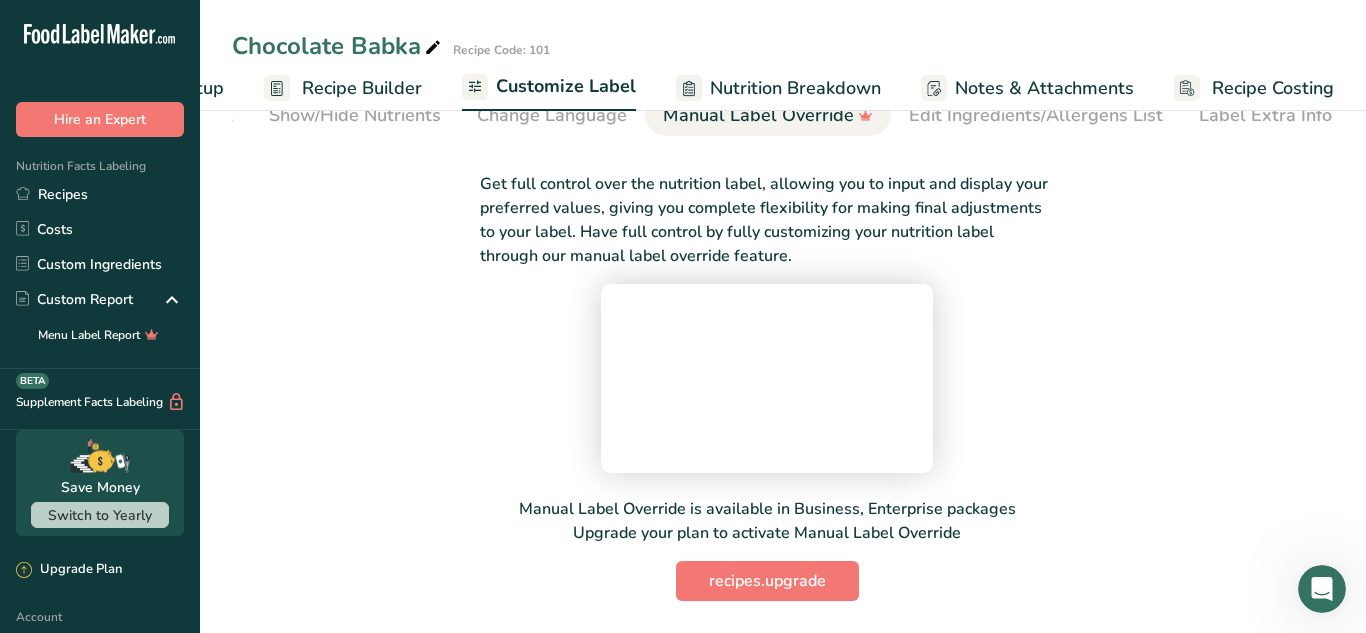 scroll, scrollTop: 0, scrollLeft: 0, axis: both 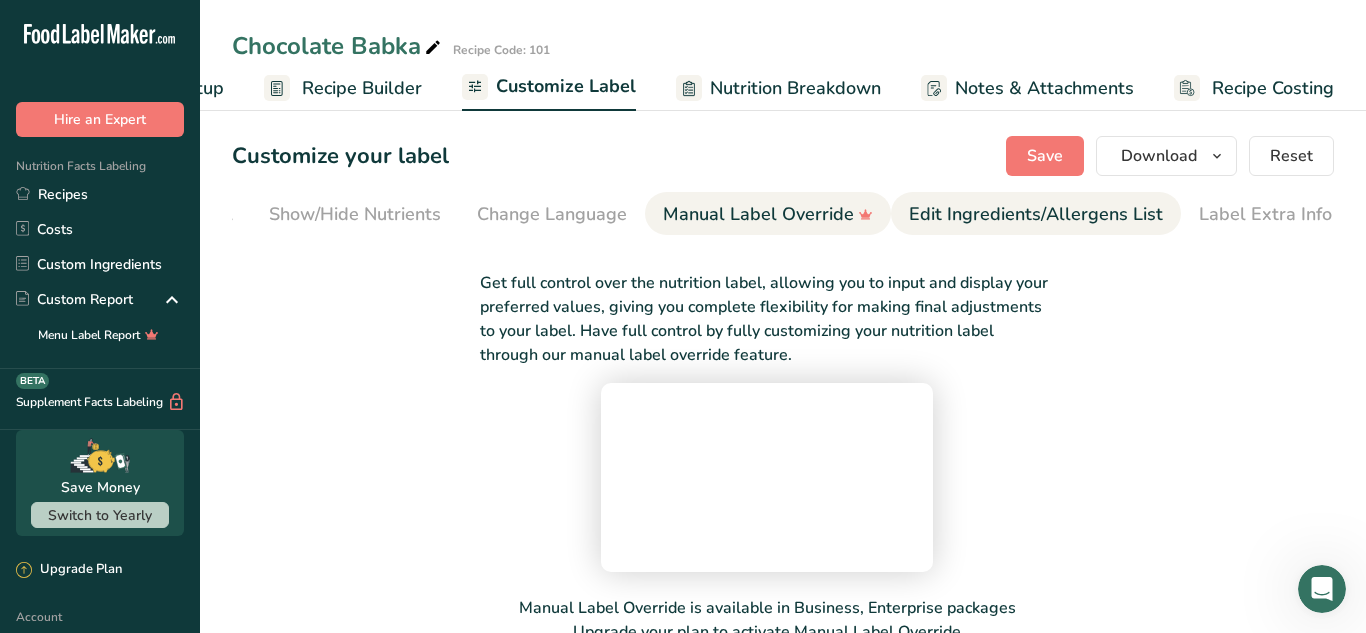 click on "Edit Ingredients/Allergens List" at bounding box center (1036, 214) 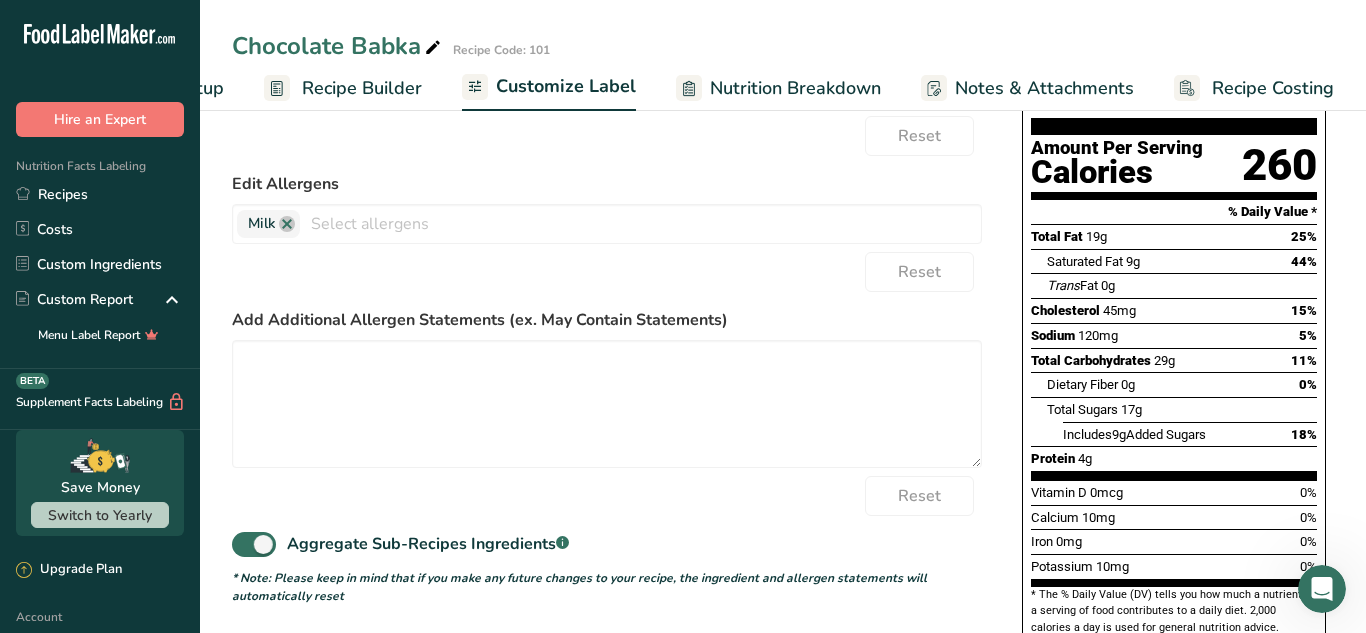 scroll, scrollTop: 448, scrollLeft: 0, axis: vertical 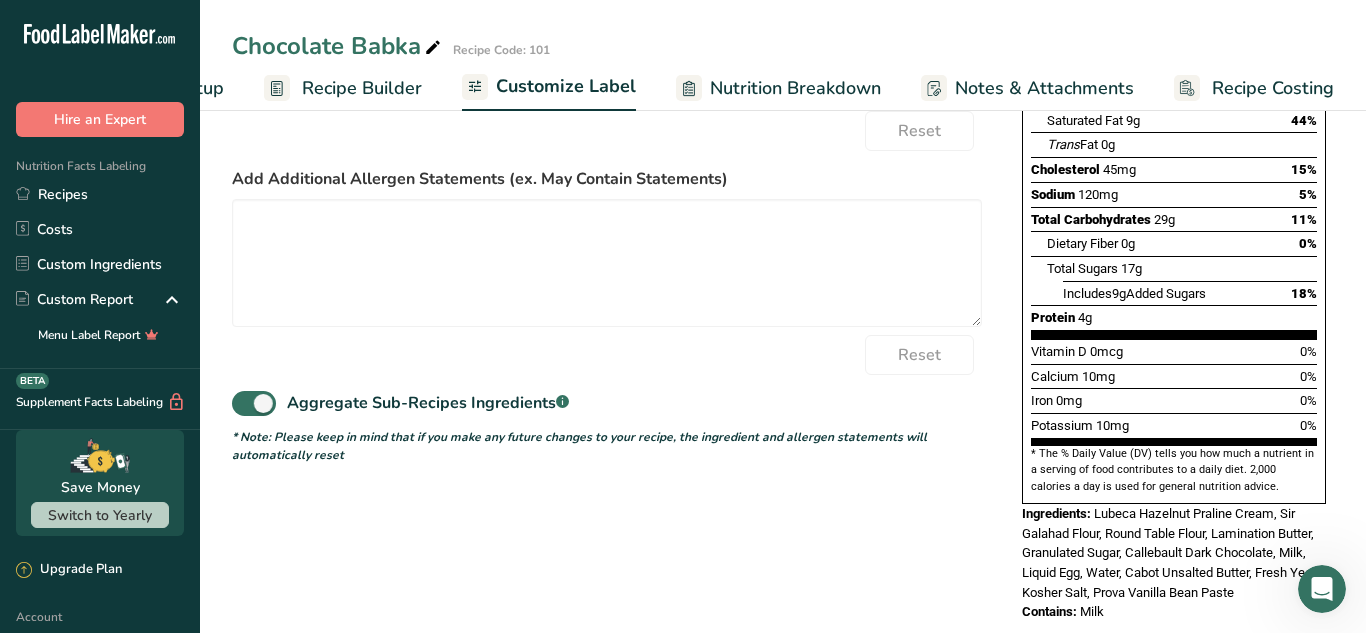 click on "Hire an Expert" at bounding box center [100, 99] 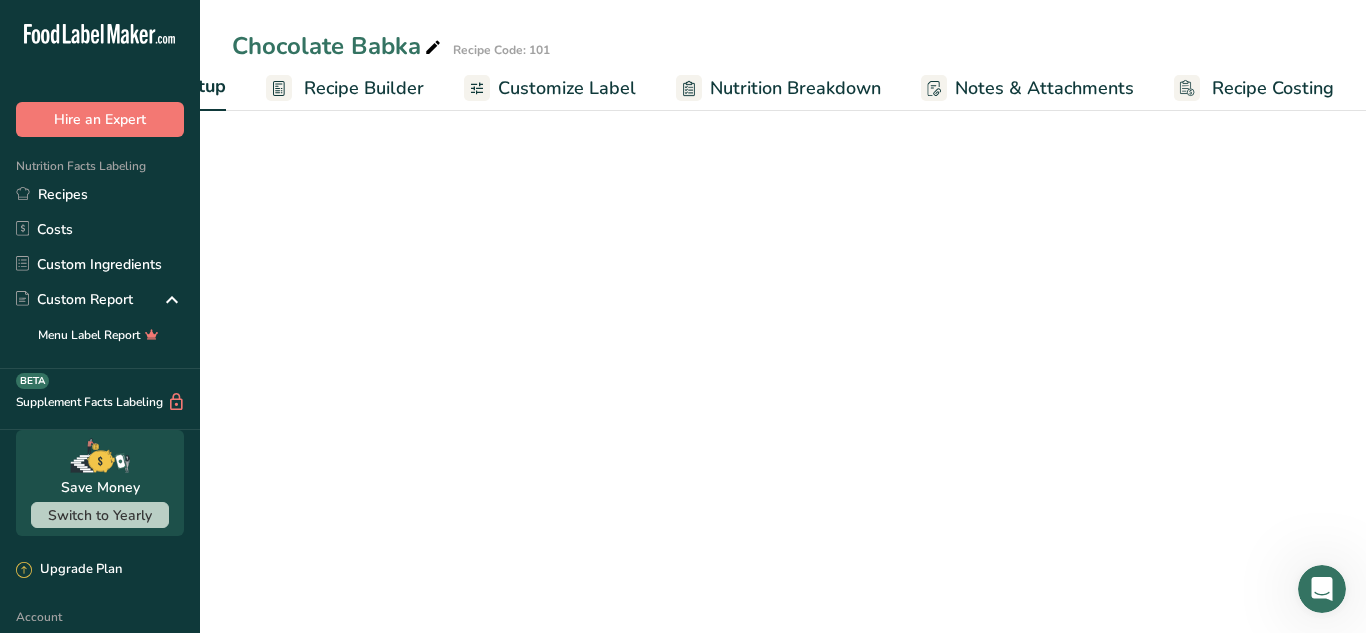 scroll, scrollTop: 157, scrollLeft: 0, axis: vertical 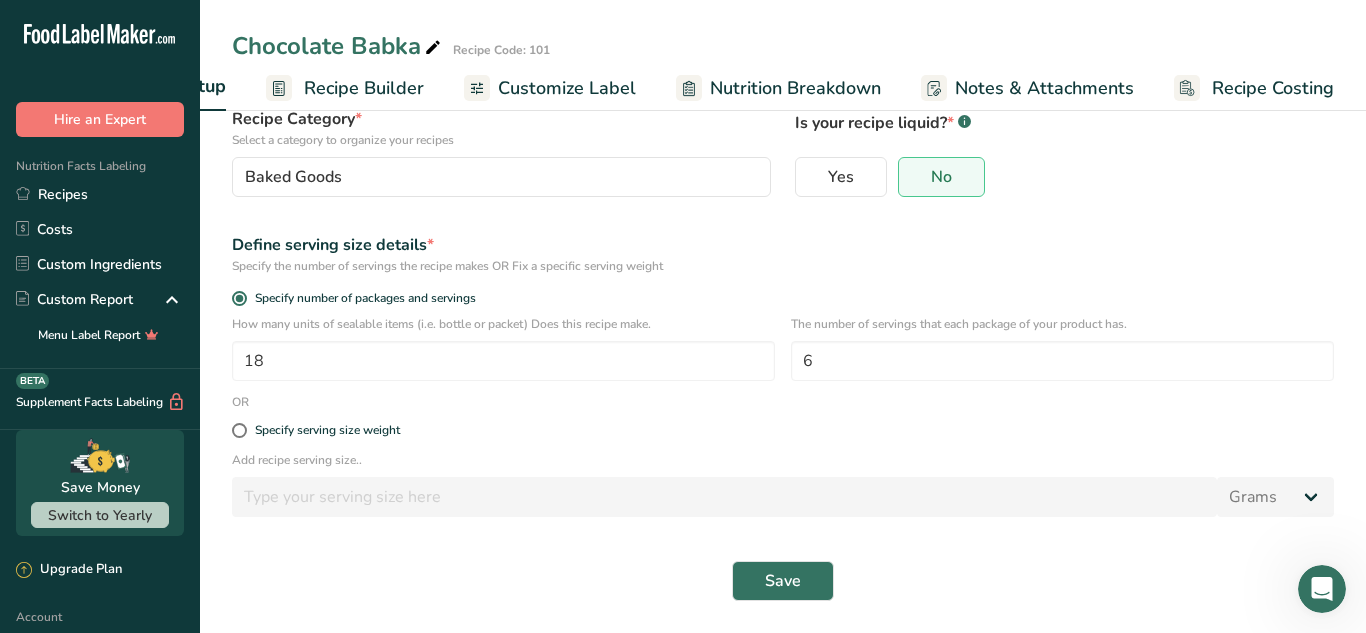 click on "Recipe Setup" at bounding box center [170, 86] 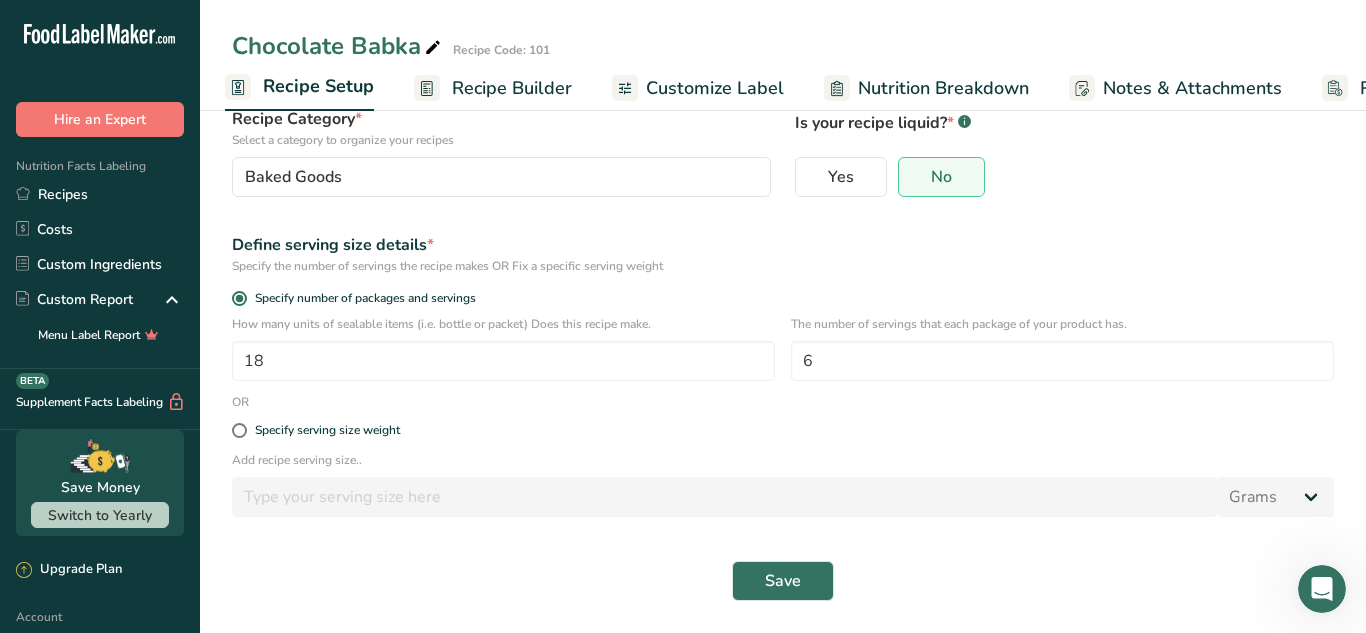 scroll, scrollTop: 0, scrollLeft: 0, axis: both 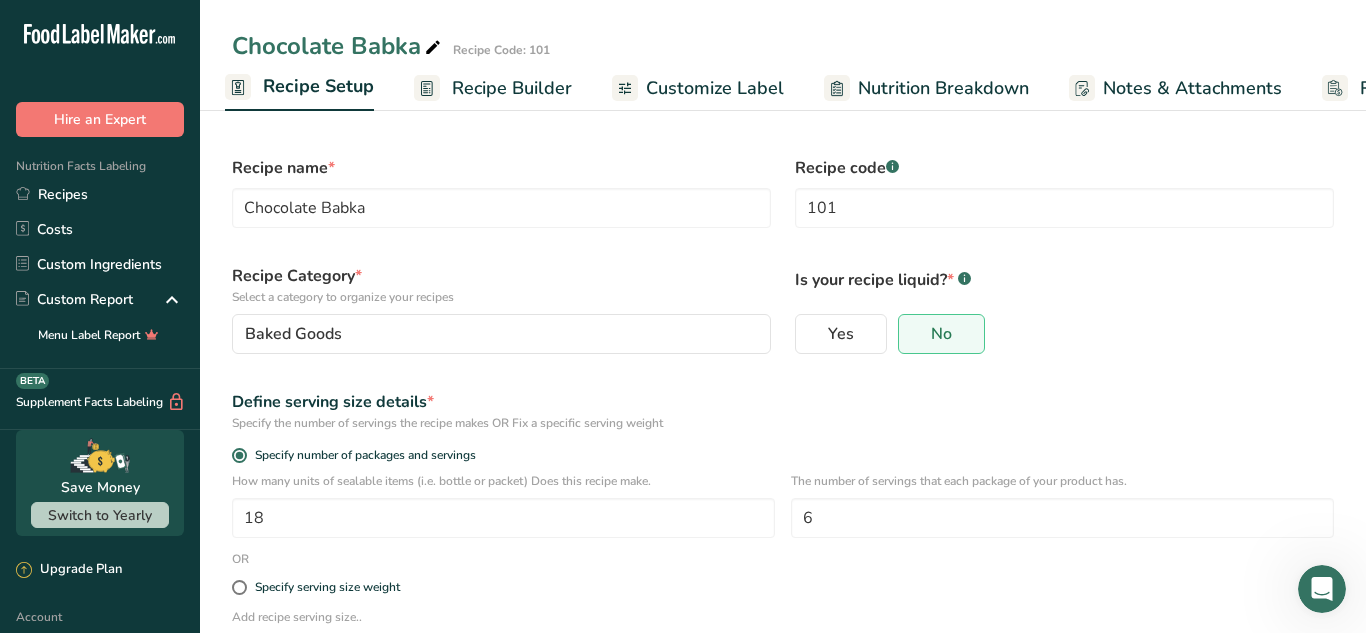 click on ".a-20{fill:#fff;}" 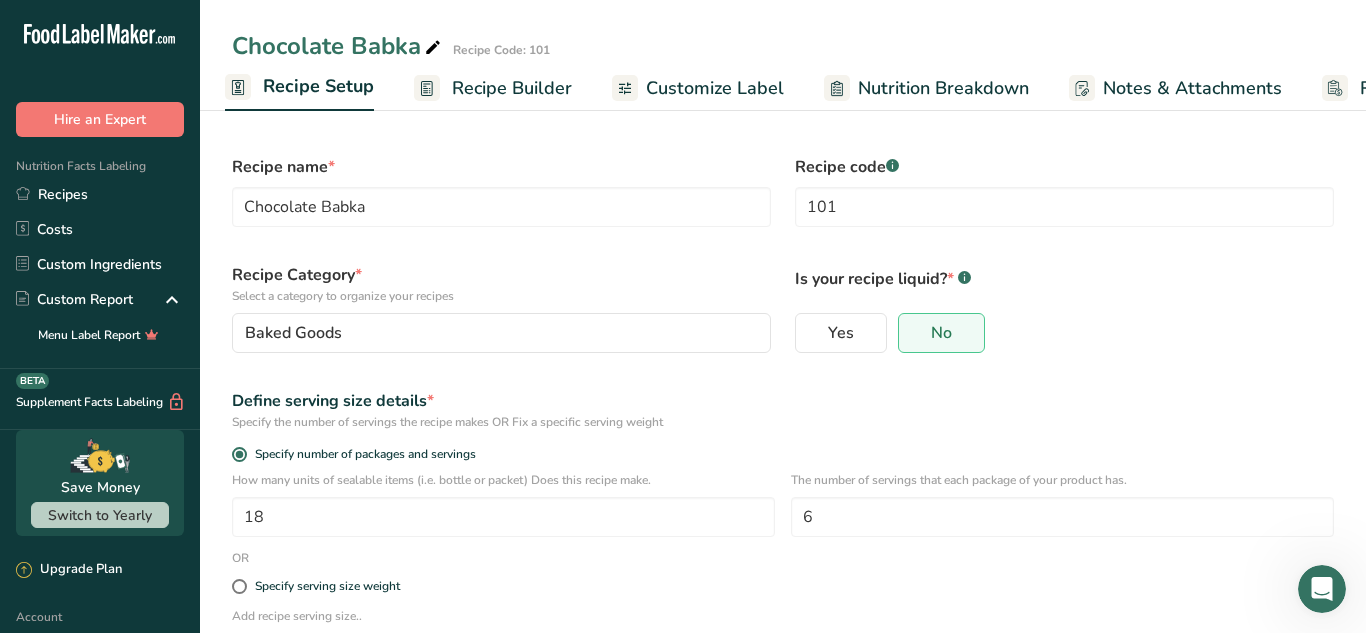 scroll, scrollTop: 0, scrollLeft: 0, axis: both 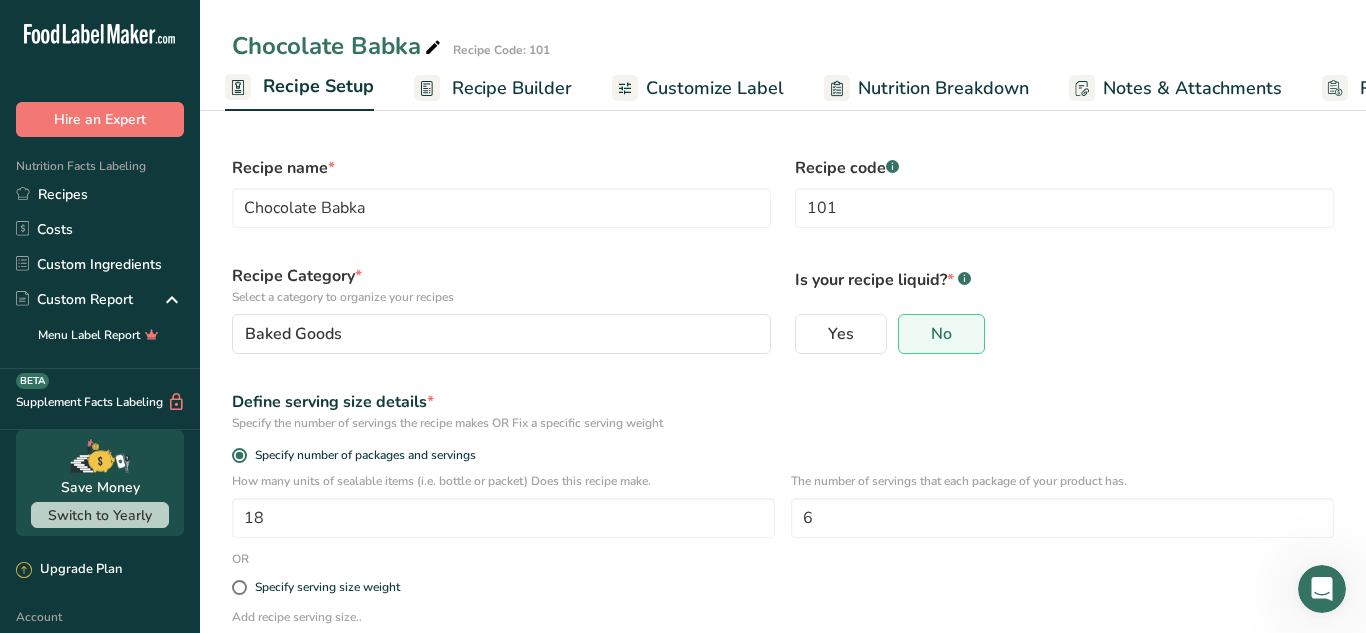 click on "Recipe Builder" at bounding box center [512, 88] 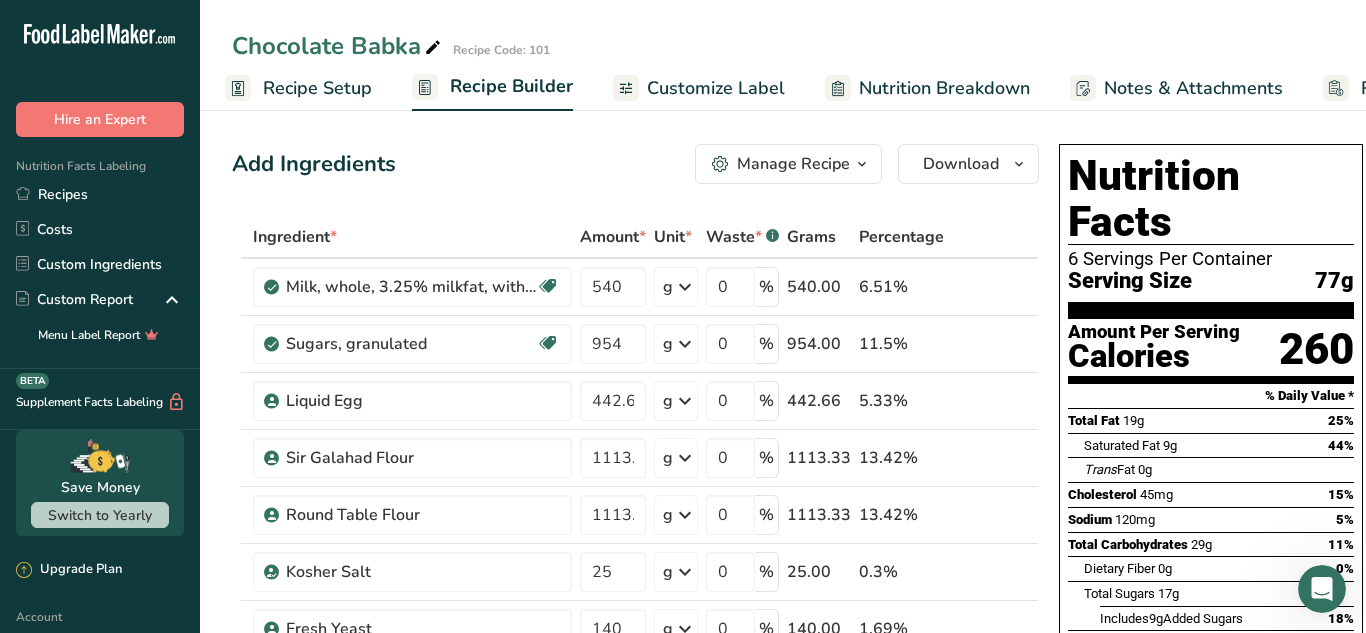scroll, scrollTop: 0, scrollLeft: 155, axis: horizontal 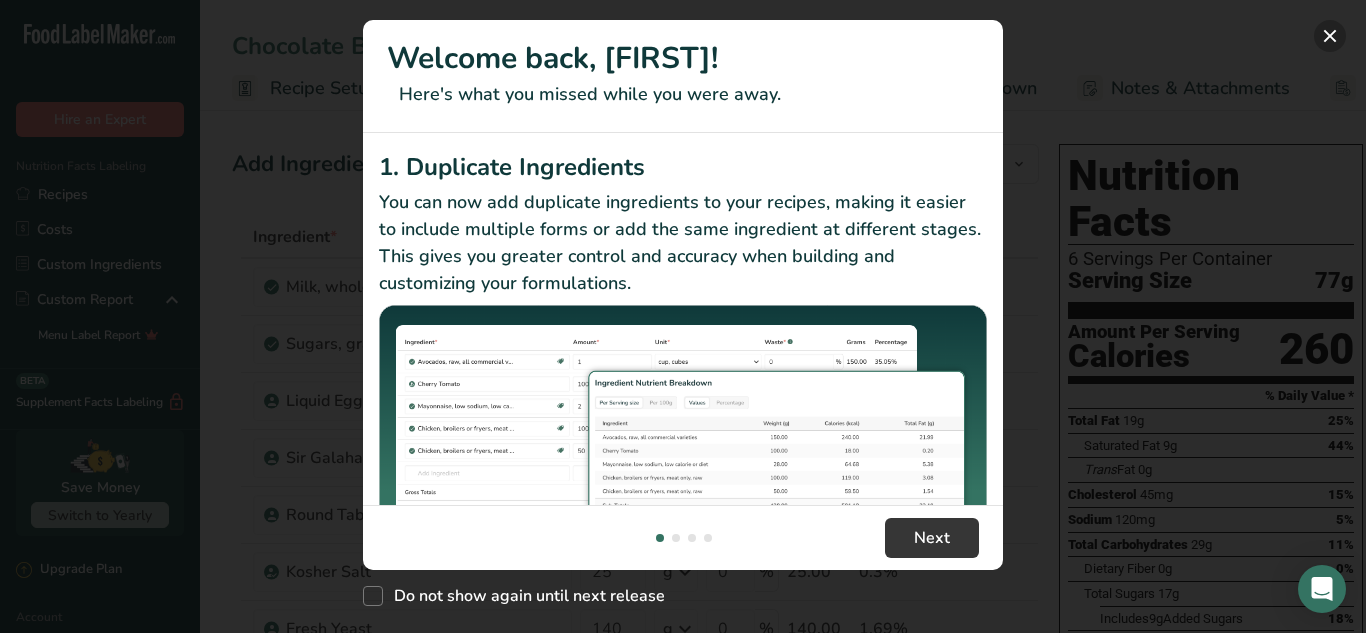 click at bounding box center (1330, 36) 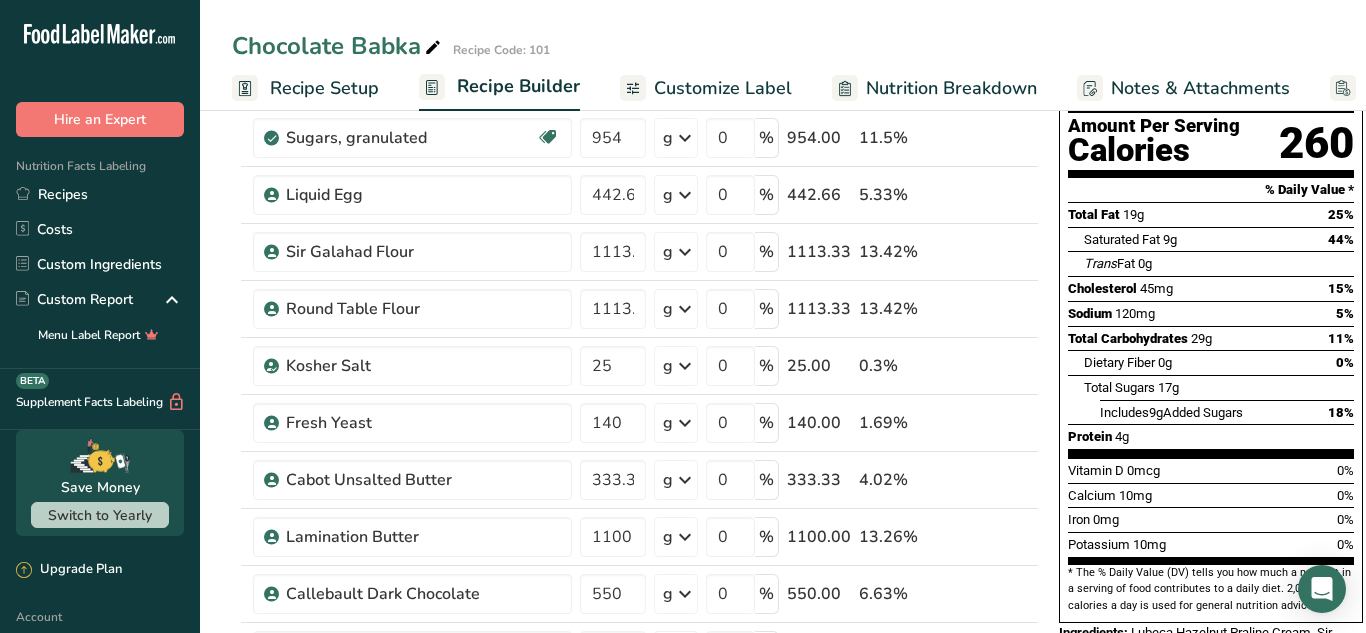 scroll, scrollTop: 79, scrollLeft: 0, axis: vertical 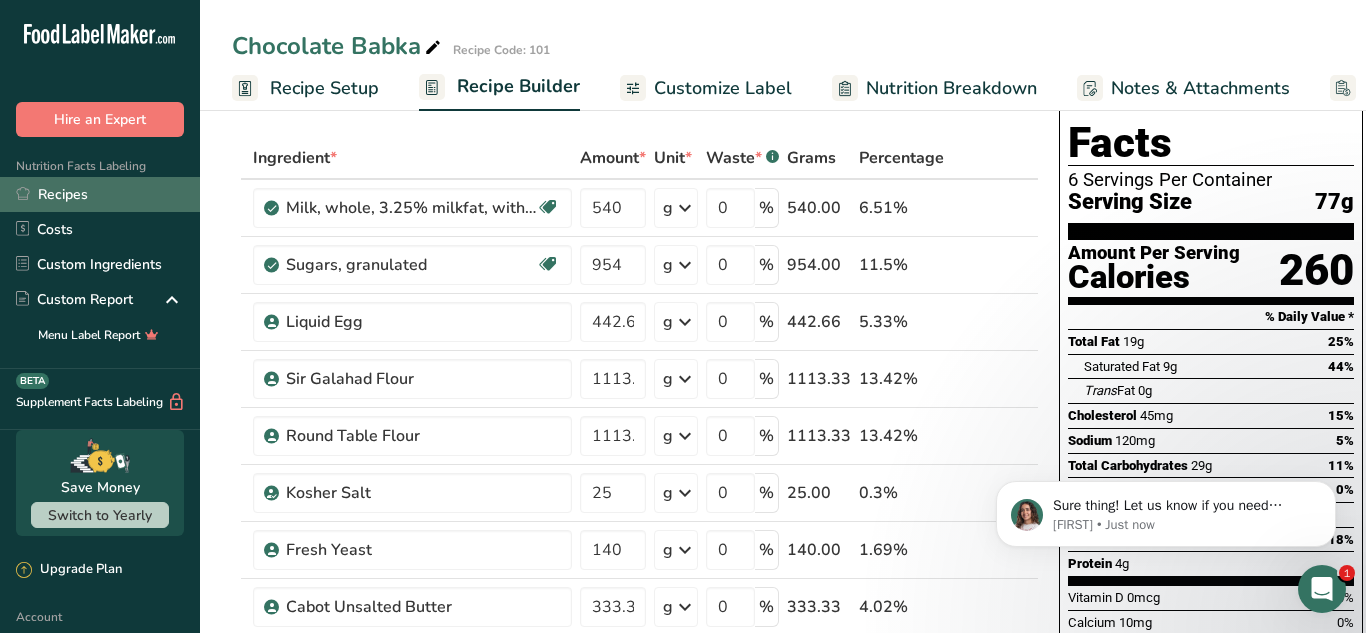 click on "Recipes" at bounding box center (100, 194) 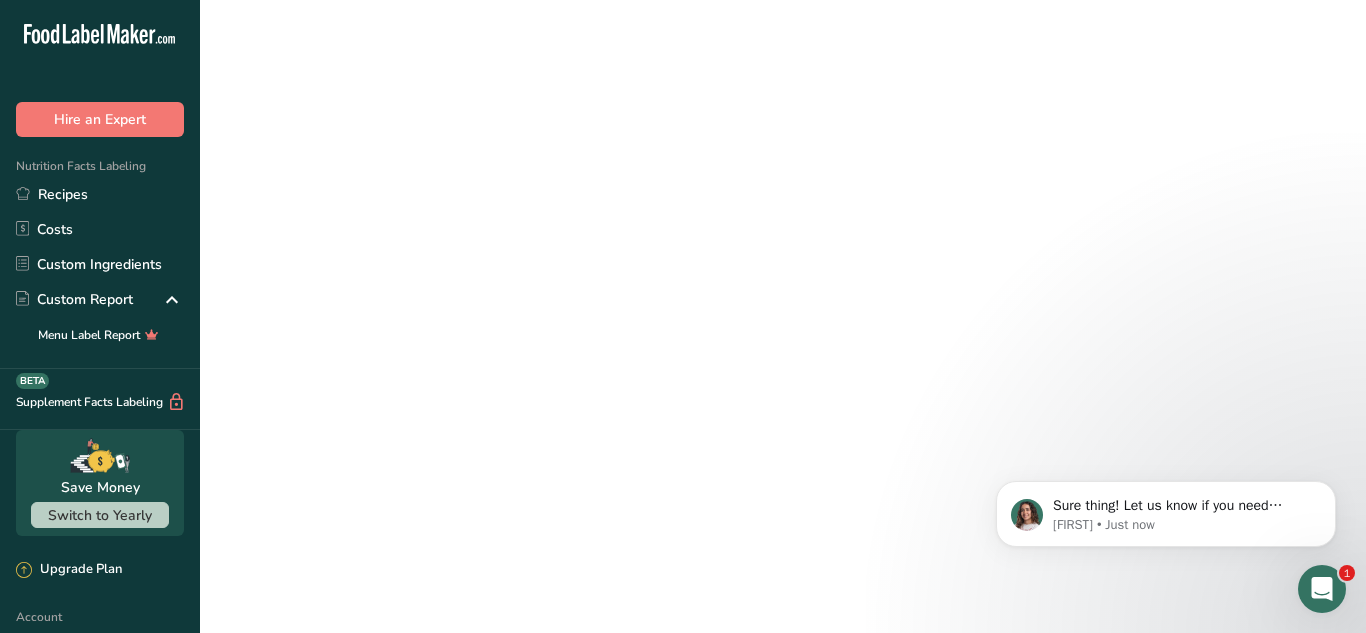 scroll, scrollTop: 0, scrollLeft: 0, axis: both 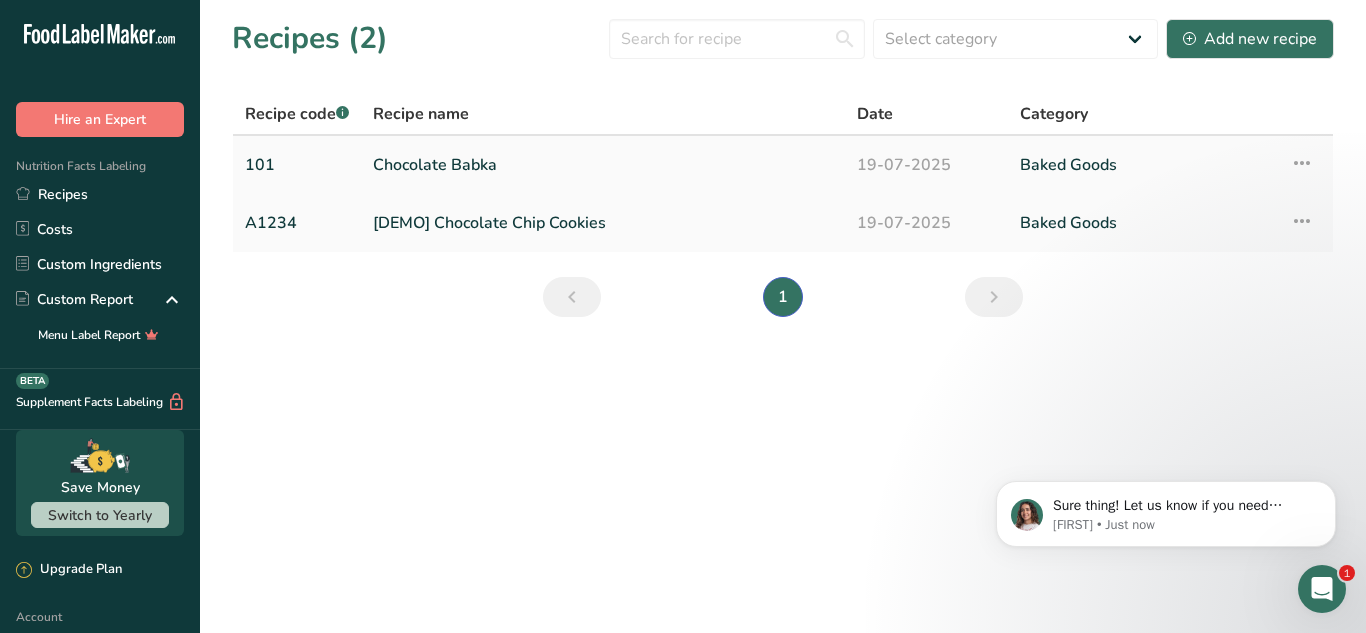 click on "19-07-2025" at bounding box center (927, 165) 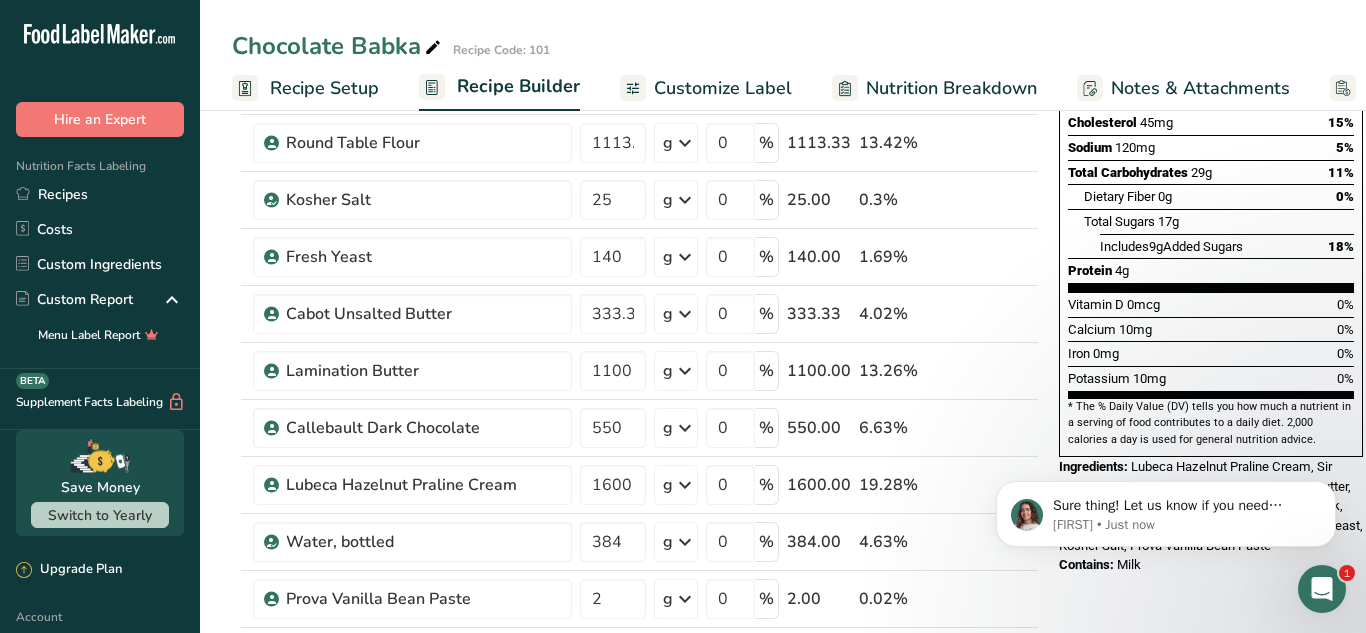 scroll, scrollTop: 534, scrollLeft: 0, axis: vertical 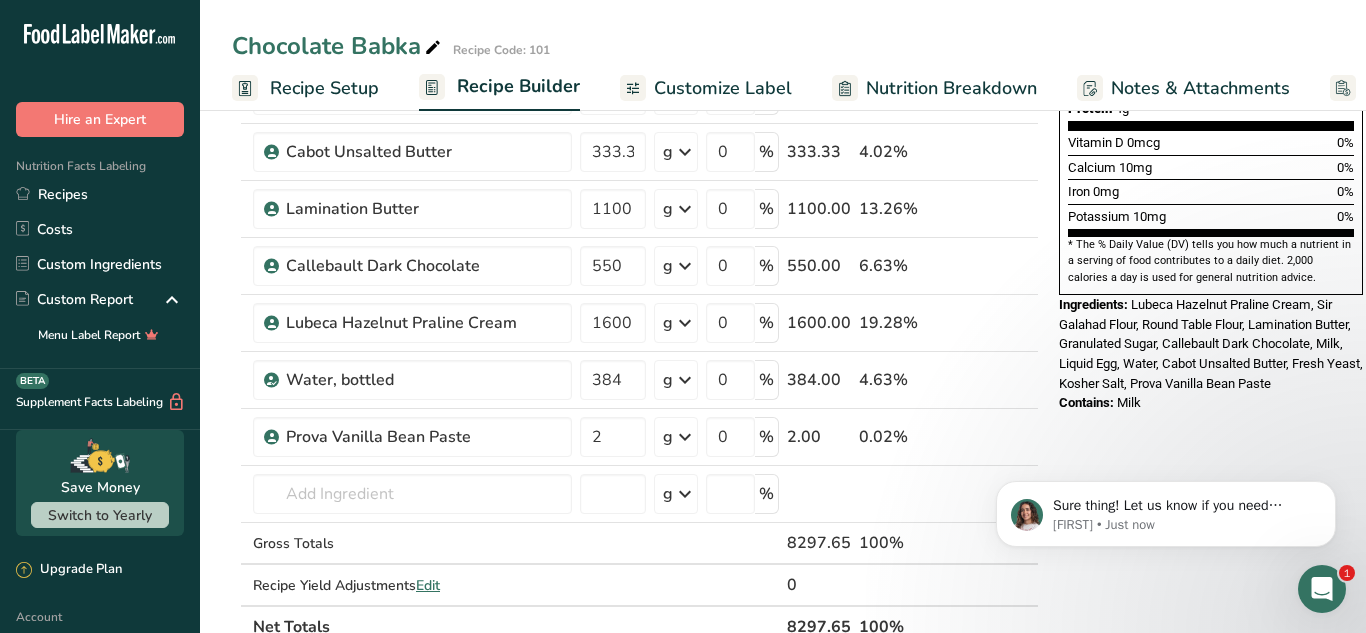 click on "Lubeca Hazelnut Praline Cream, Sir Galahad Flour, Round Table Flour, Lamination Butter, Granulated Sugar, Callebault Dark Chocolate, Milk, Liquid Egg, Water, Cabot Unsalted Butter, Fresh Yeast, Kosher Salt, Prova Vanilla Bean Paste" at bounding box center (1211, 344) 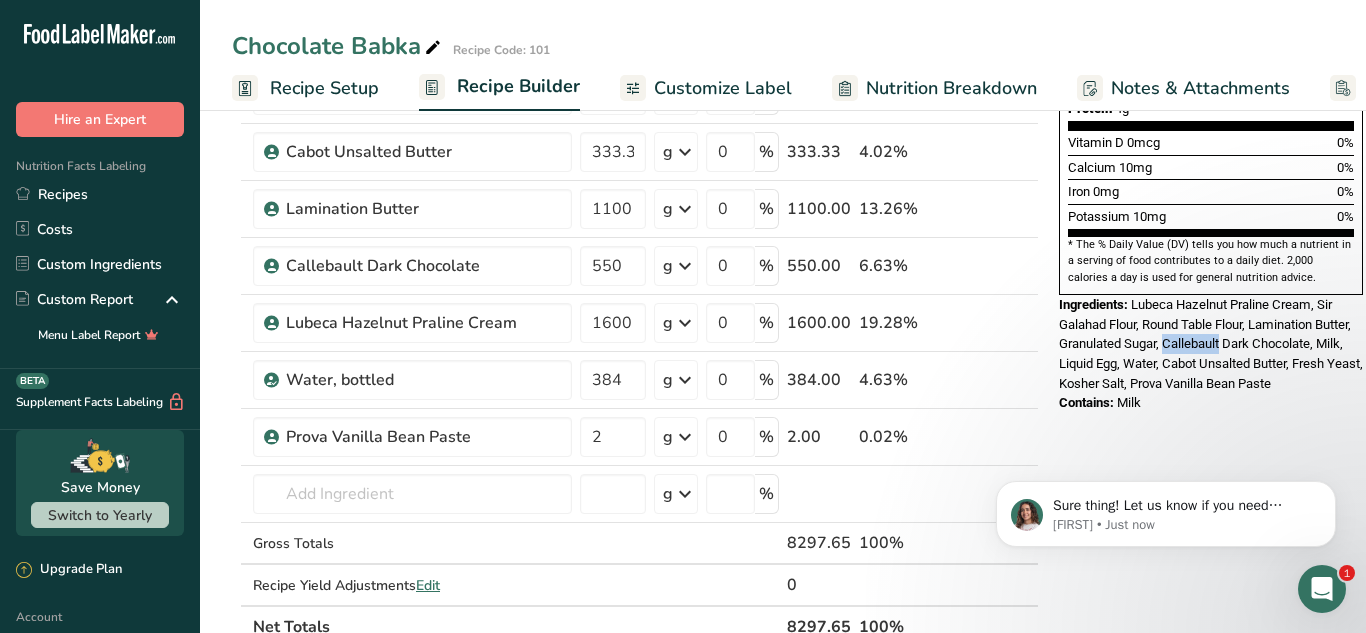 click on "Lubeca Hazelnut Praline Cream, Sir Galahad Flour, Round Table Flour, Lamination Butter, Granulated Sugar, Callebault Dark Chocolate, Milk, Liquid Egg, Water, Cabot Unsalted Butter, Fresh Yeast, Kosher Salt, Prova Vanilla Bean Paste" at bounding box center (1211, 344) 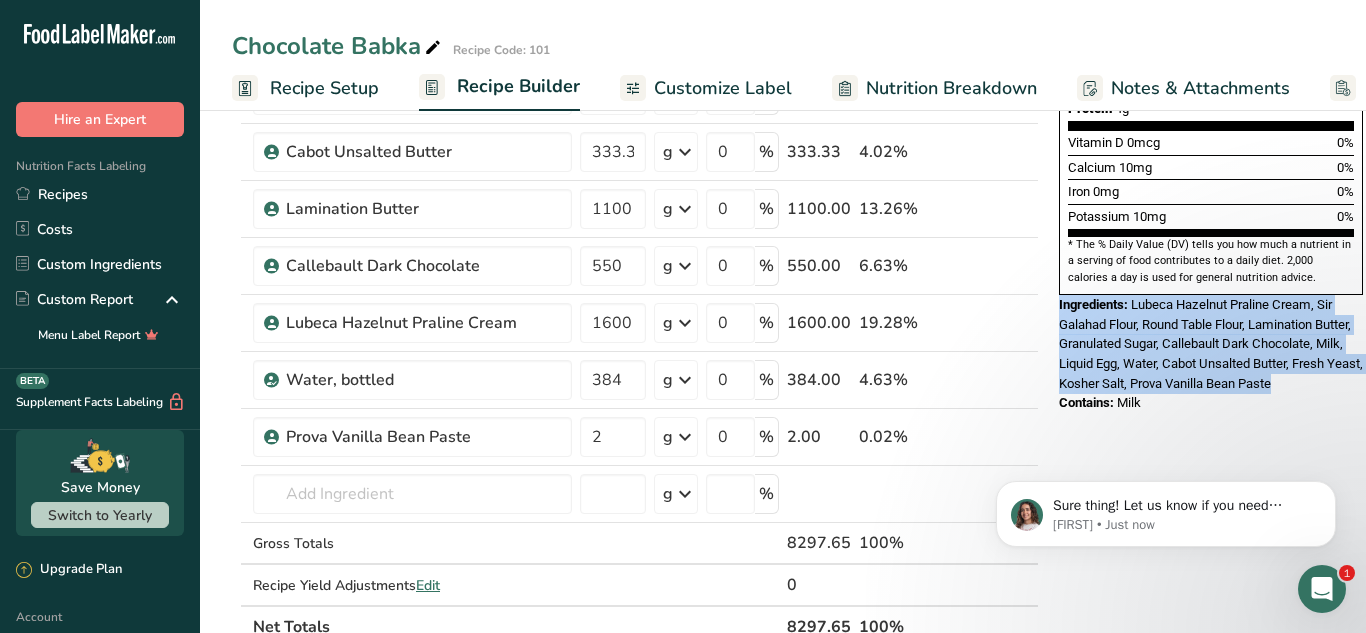 click on "Lubeca Hazelnut Praline Cream, Sir Galahad Flour, Round Table Flour, Lamination Butter, Granulated Sugar, Callebault Dark Chocolate, Milk, Liquid Egg, Water, Cabot Unsalted Butter, Fresh Yeast, Kosher Salt, Prova Vanilla Bean Paste" at bounding box center [1211, 344] 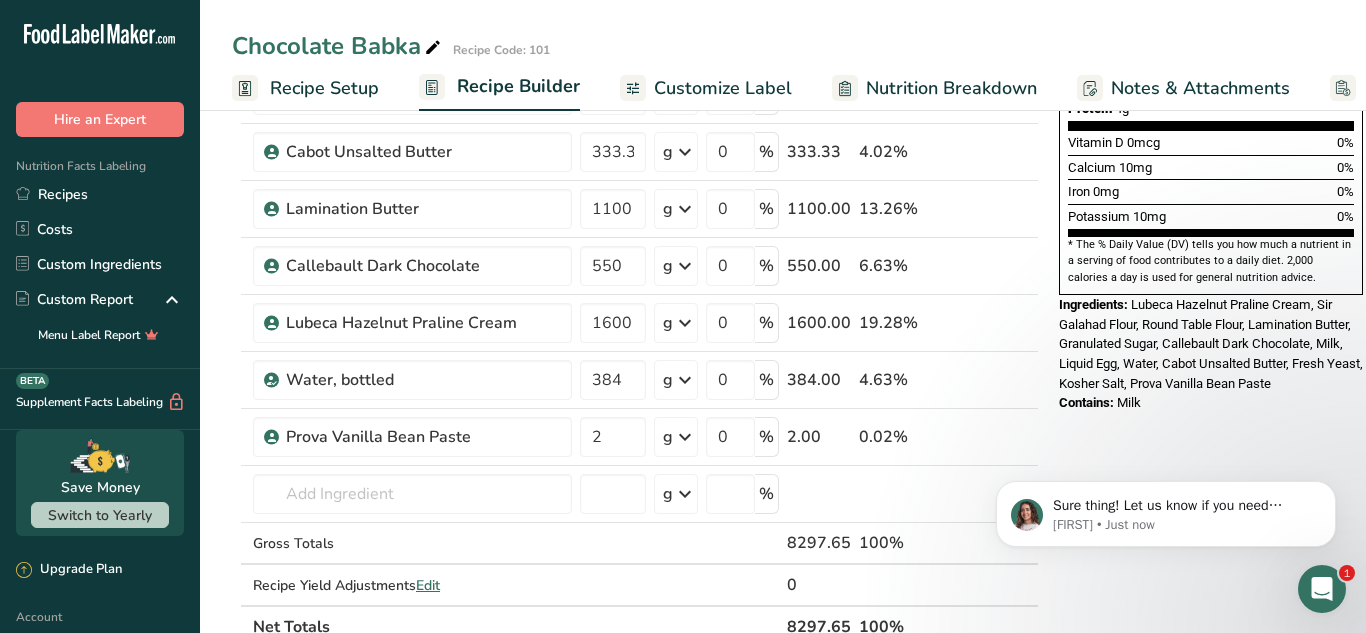 click on "Lubeca Hazelnut Praline Cream, Sir Galahad Flour, Round Table Flour, Lamination Butter, Granulated Sugar, Callebault Dark Chocolate, Milk, Liquid Egg, Water, Cabot Unsalted Butter, Fresh Yeast, Kosher Salt, Prova Vanilla Bean Paste" at bounding box center [1211, 344] 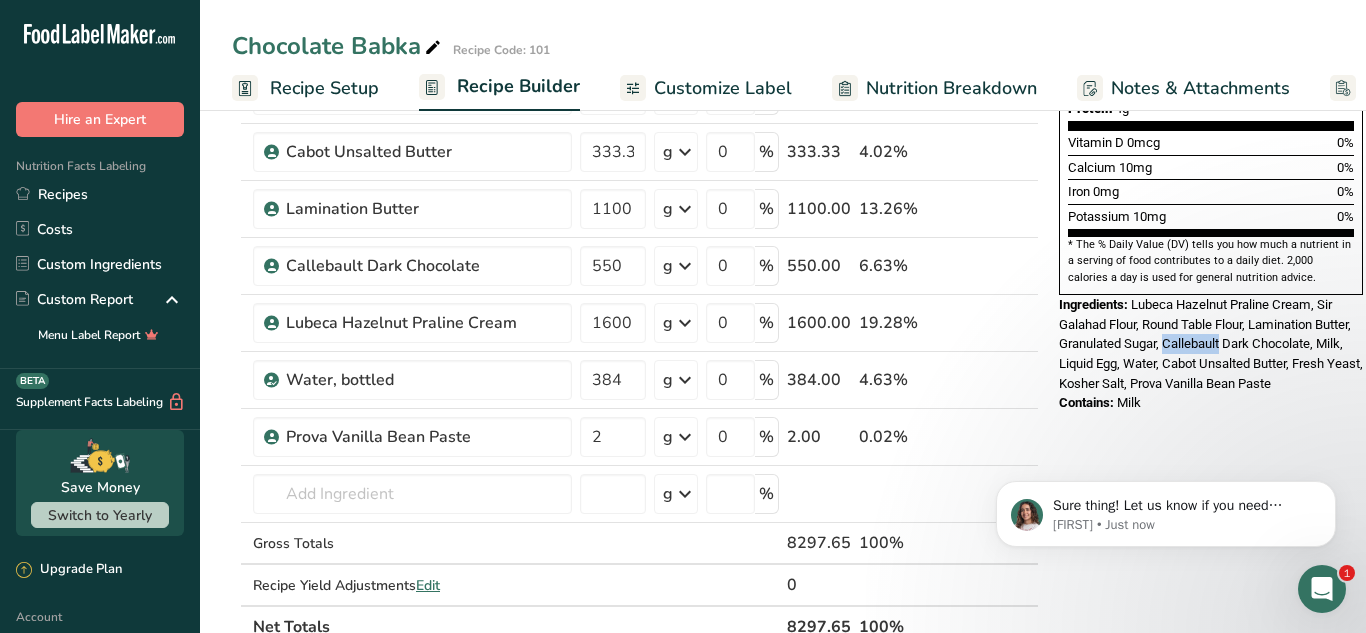 click on "Lubeca Hazelnut Praline Cream, Sir Galahad Flour, Round Table Flour, Lamination Butter, Granulated Sugar, Callebault Dark Chocolate, Milk, Liquid Egg, Water, Cabot Unsalted Butter, Fresh Yeast, Kosher Salt, Prova Vanilla Bean Paste" at bounding box center (1211, 344) 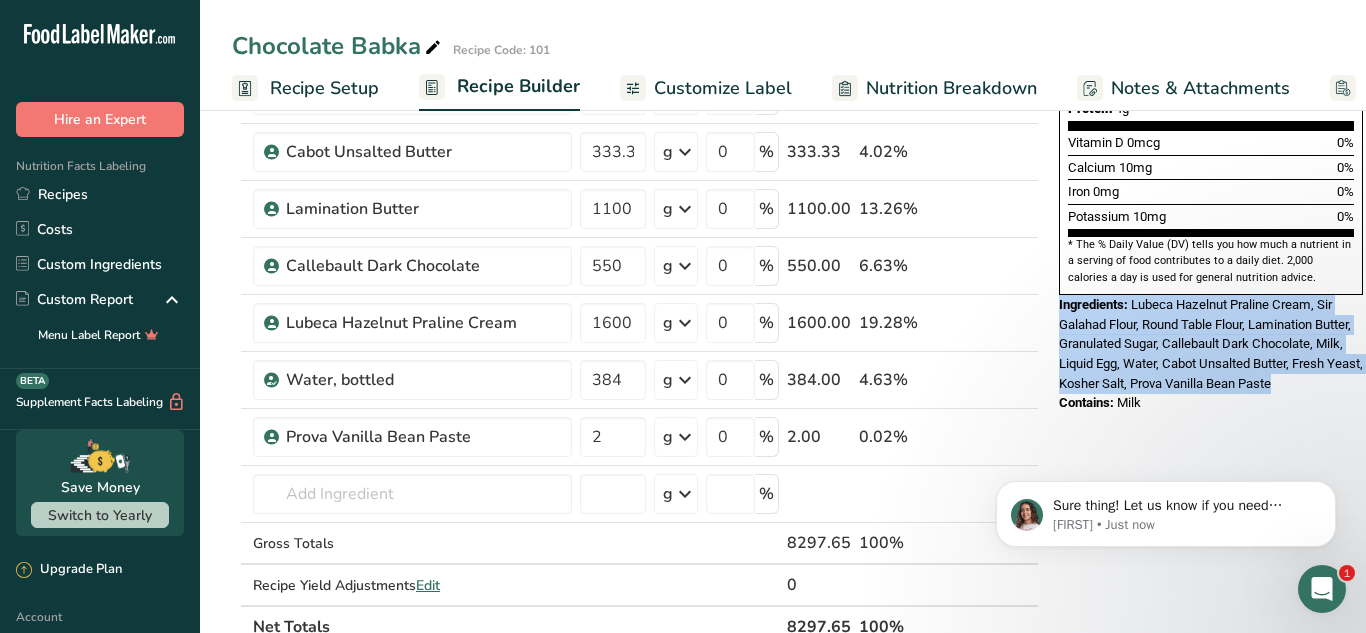 click on "Lubeca Hazelnut Praline Cream, Sir Galahad Flour, Round Table Flour, Lamination Butter, Granulated Sugar, Callebault Dark Chocolate, Milk, Liquid Egg, Water, Cabot Unsalted Butter, Fresh Yeast, Kosher Salt, Prova Vanilla Bean Paste" at bounding box center (1211, 344) 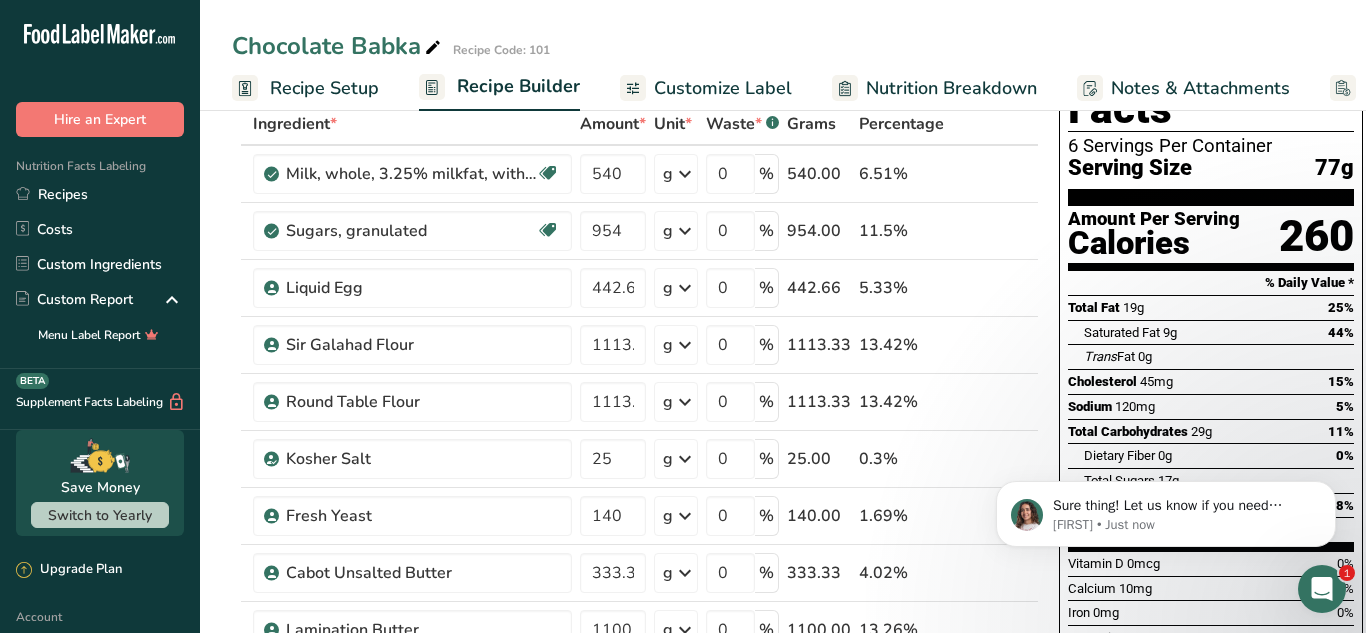 scroll, scrollTop: 35, scrollLeft: 0, axis: vertical 